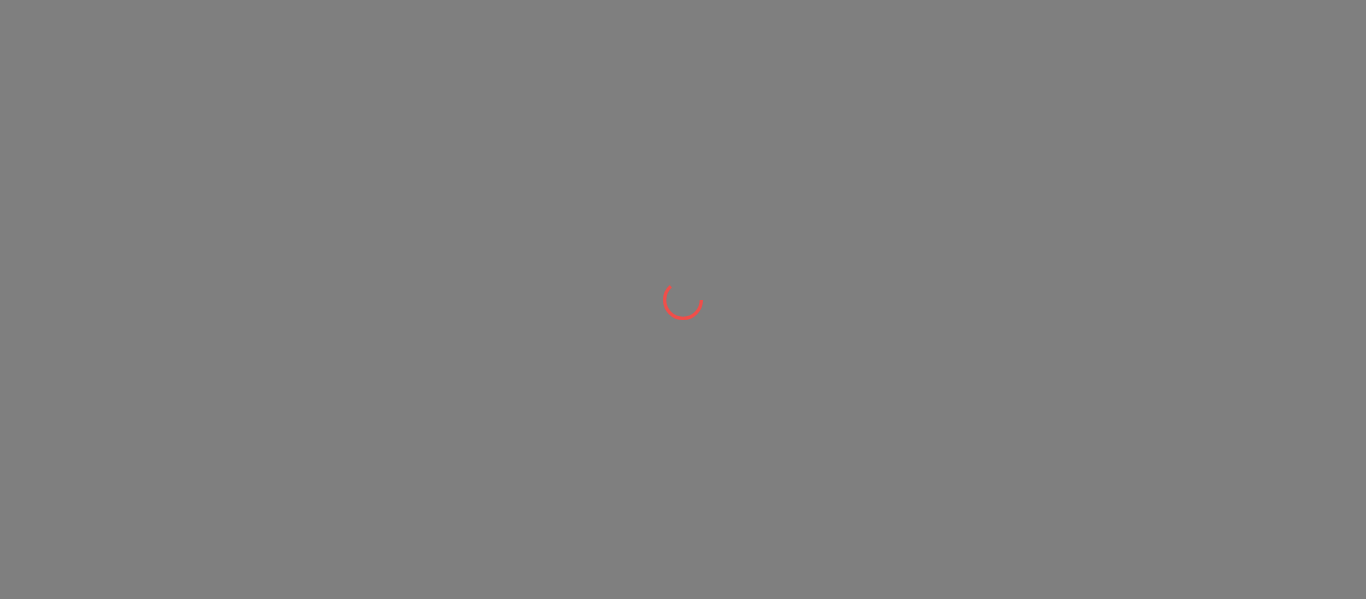 scroll, scrollTop: 0, scrollLeft: 0, axis: both 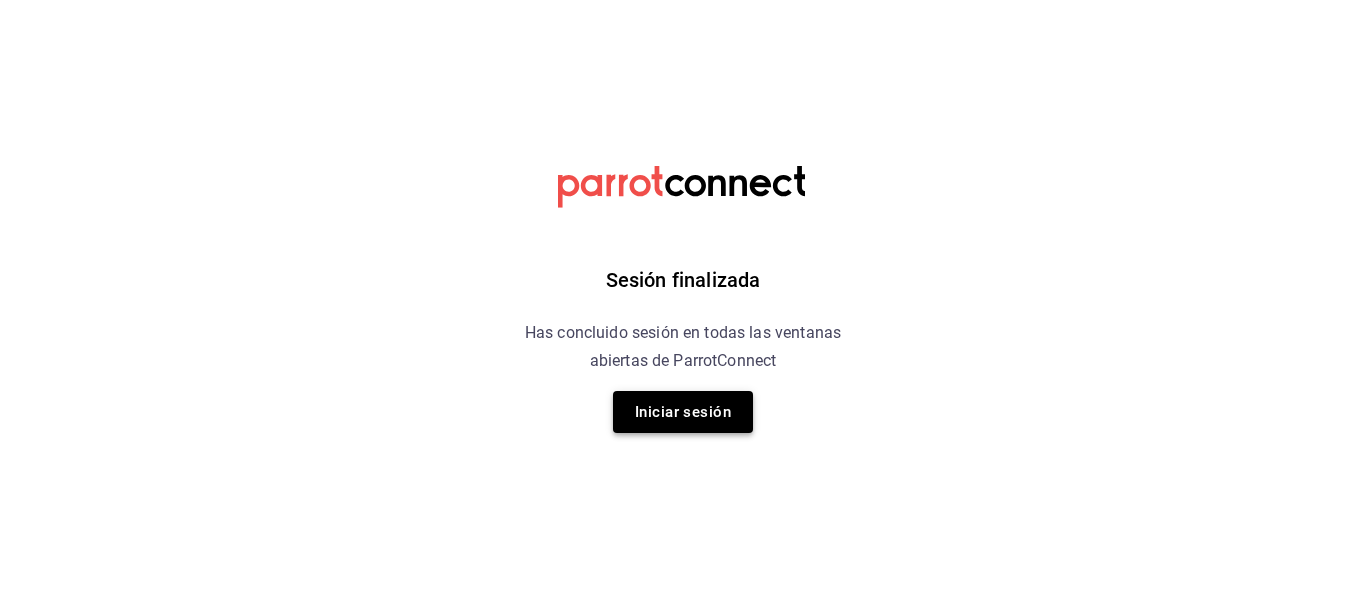 click on "Iniciar sesión" at bounding box center [683, 412] 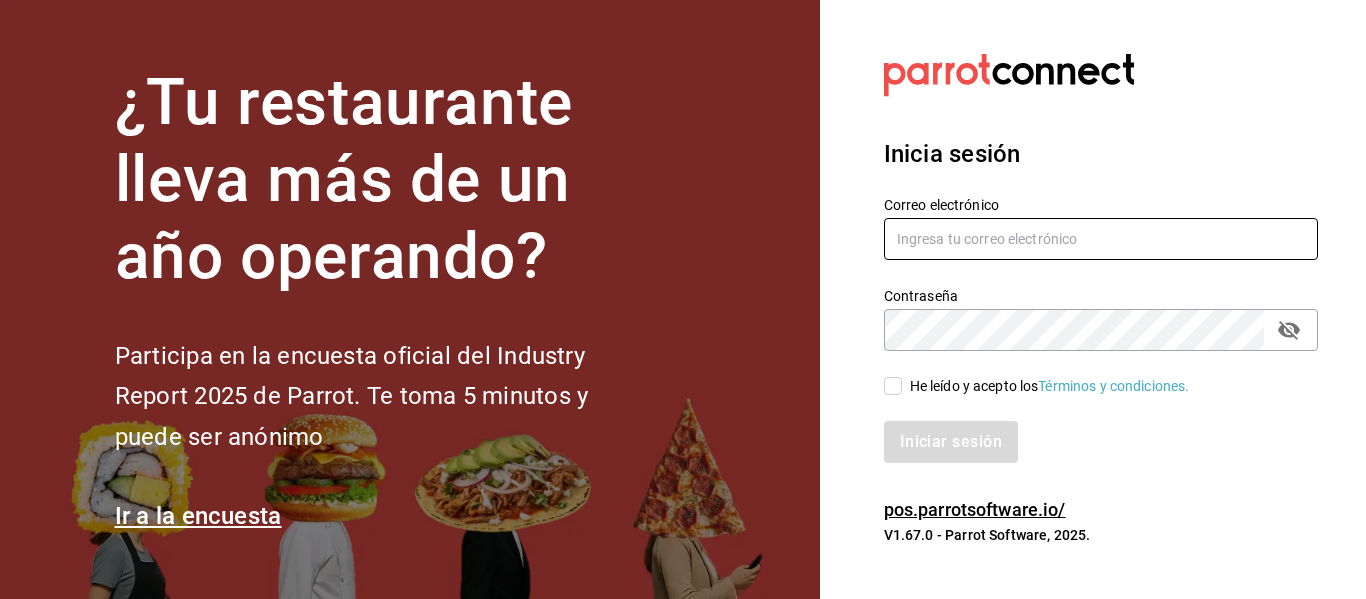 click at bounding box center (1101, 239) 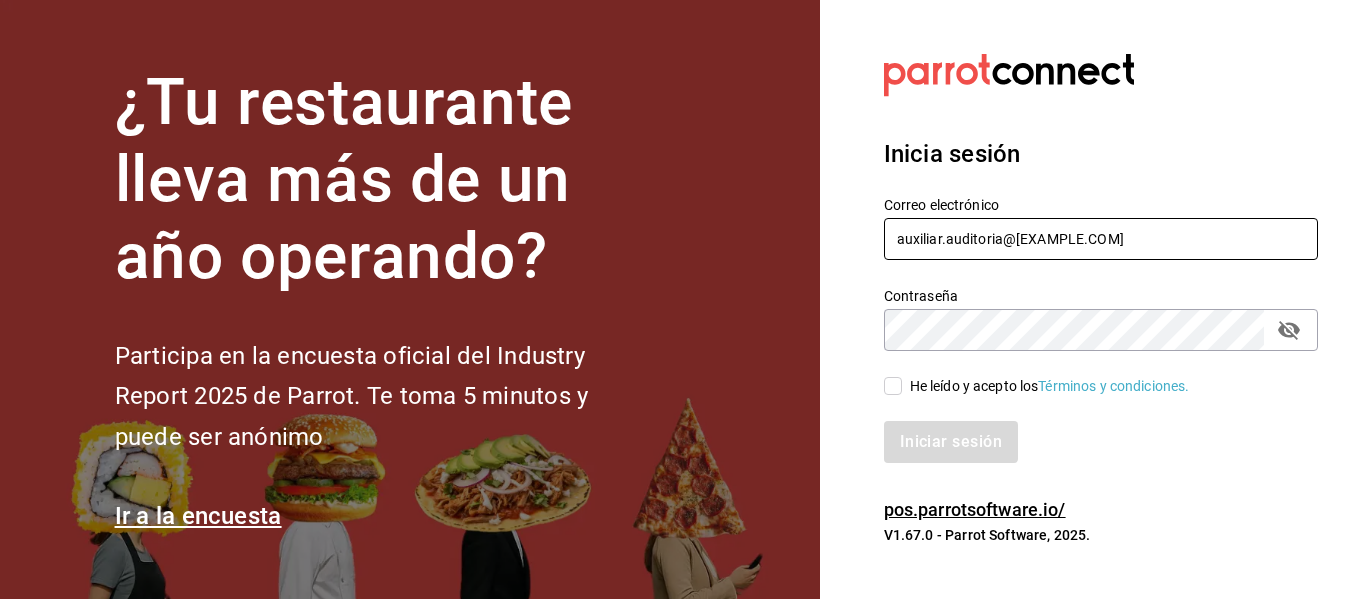 click on "auxiliar.auditoria@[EXAMPLE.COM]" at bounding box center [1101, 239] 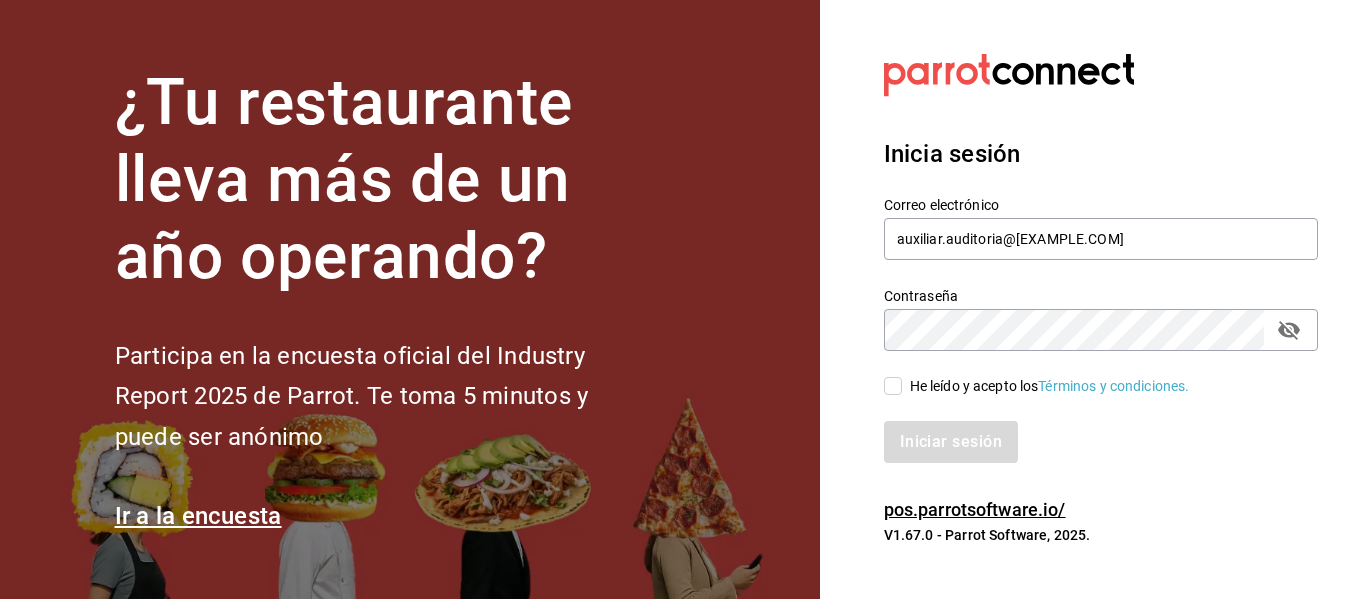 click on "He leído y acepto los  Términos y condiciones." at bounding box center [893, 386] 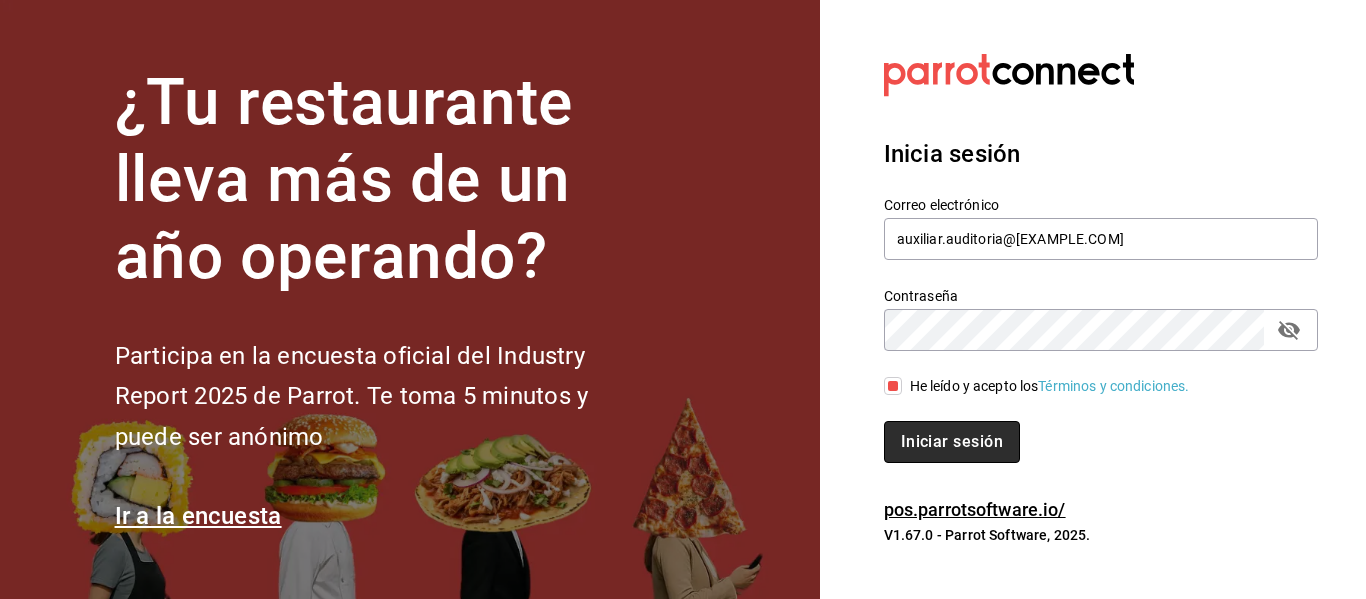 click on "Iniciar sesión" at bounding box center [952, 442] 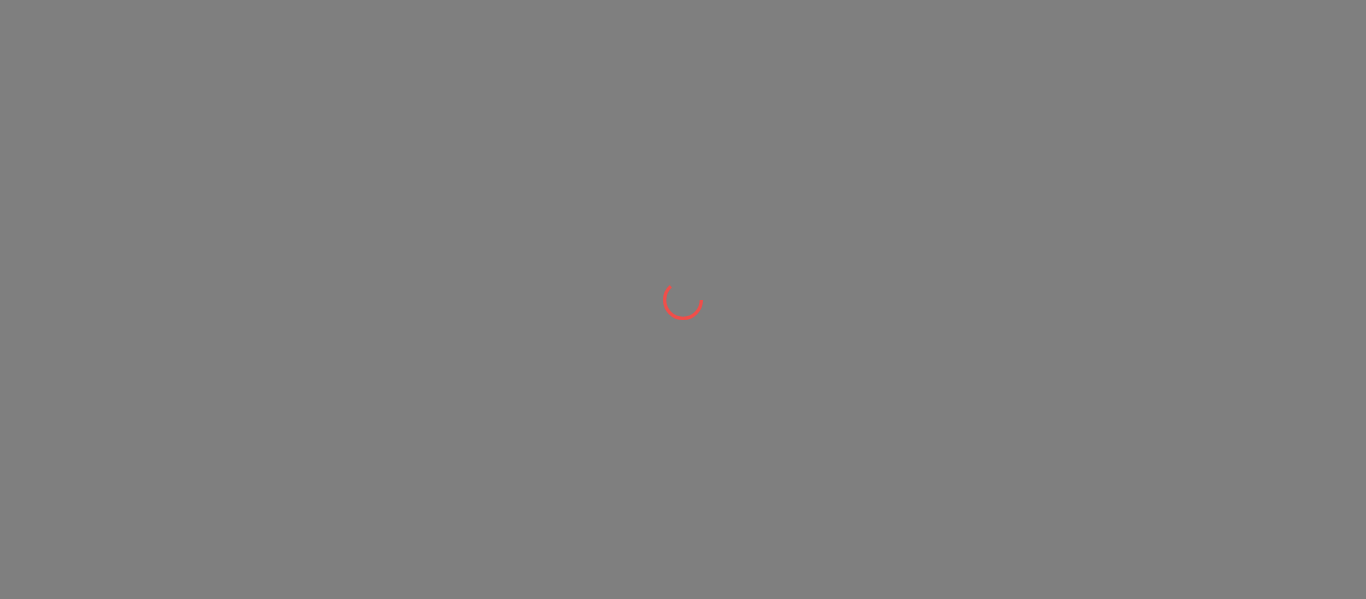 scroll, scrollTop: 0, scrollLeft: 0, axis: both 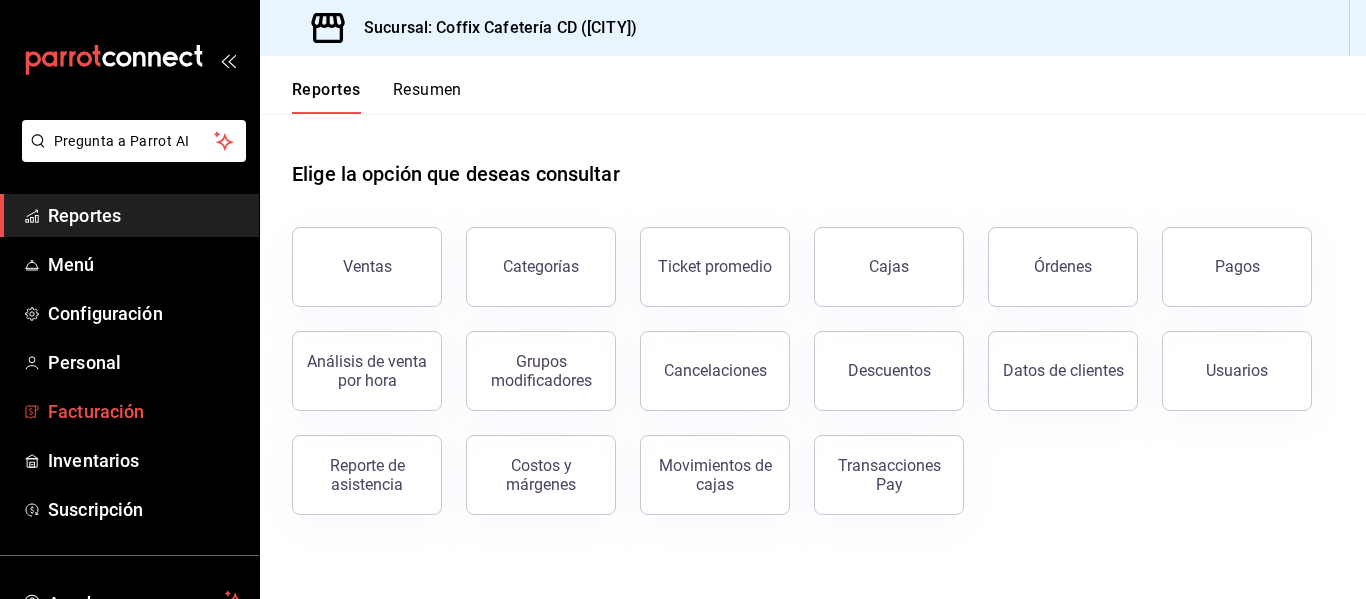 click on "Facturación" at bounding box center [129, 411] 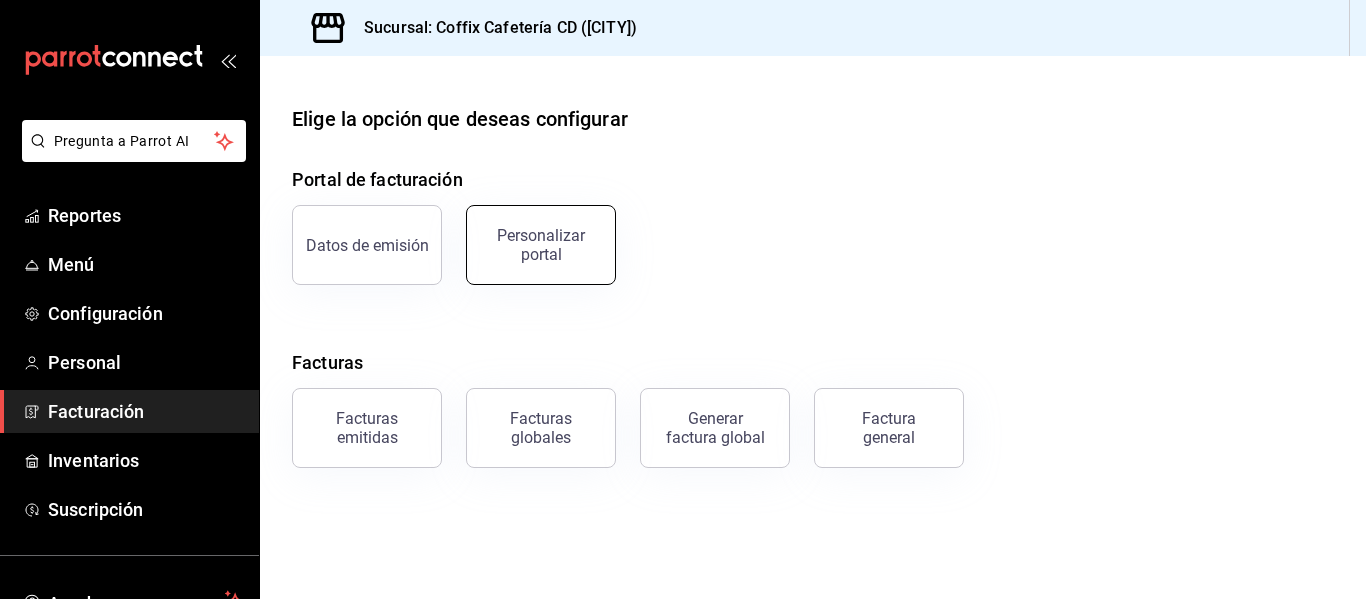 click on "Personalizar portal" at bounding box center (541, 245) 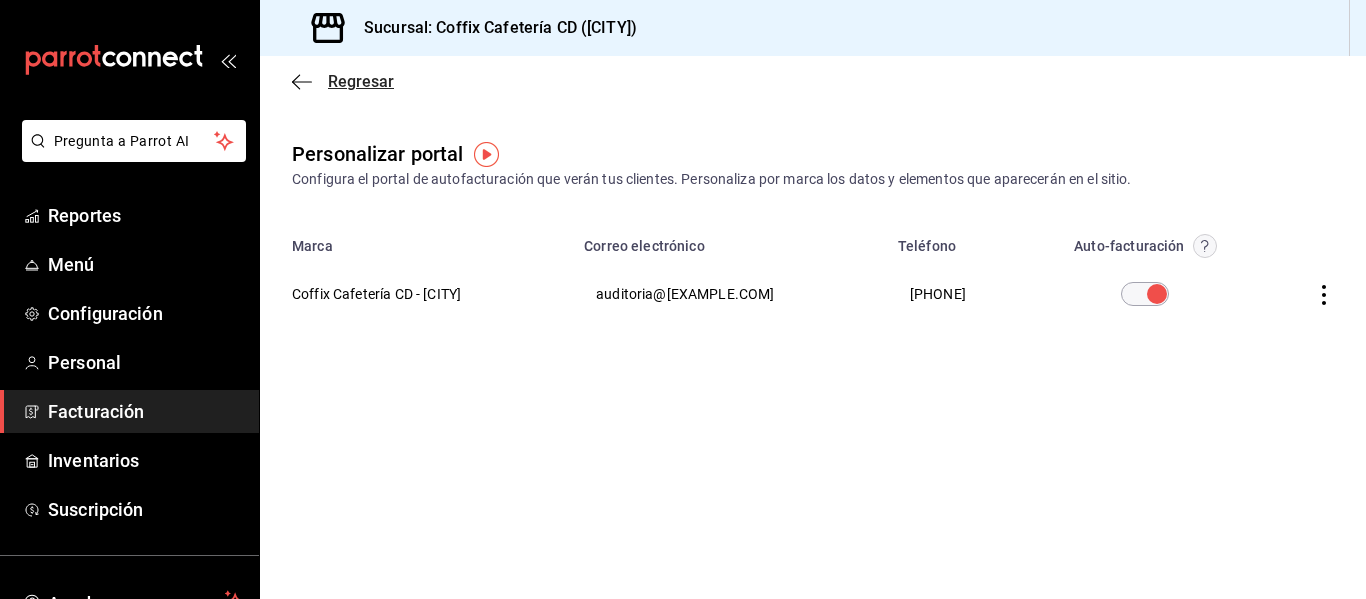 click on "Regresar" at bounding box center (361, 81) 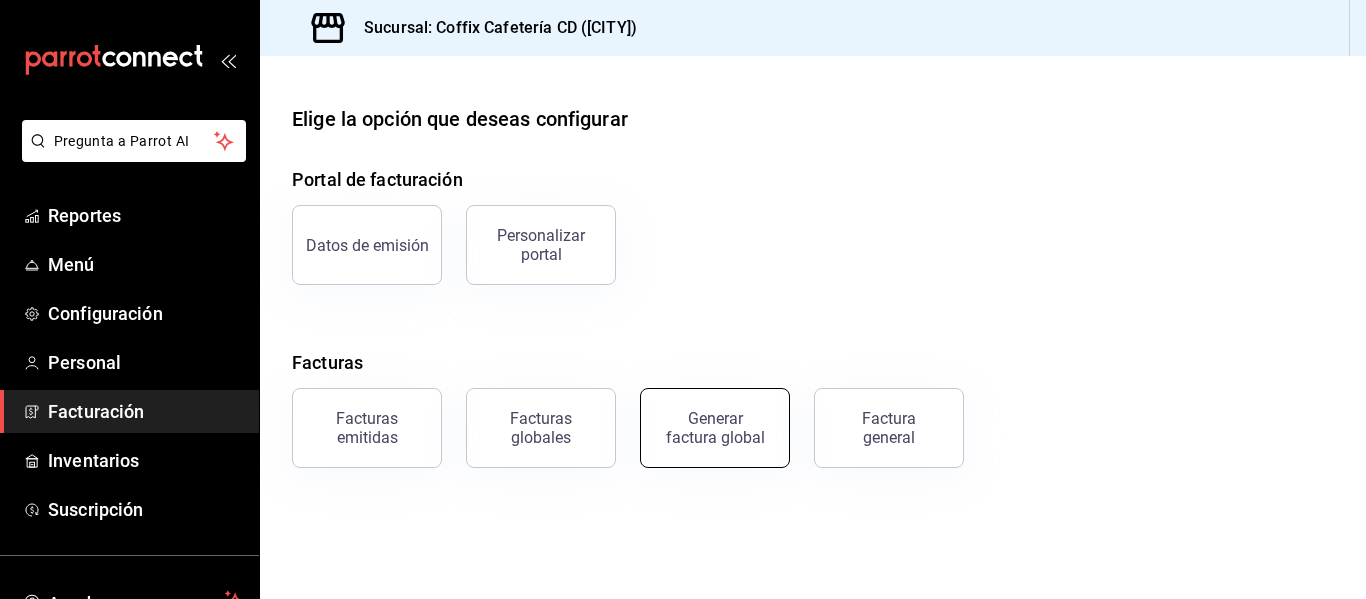 click on "Generar factura global" at bounding box center (715, 428) 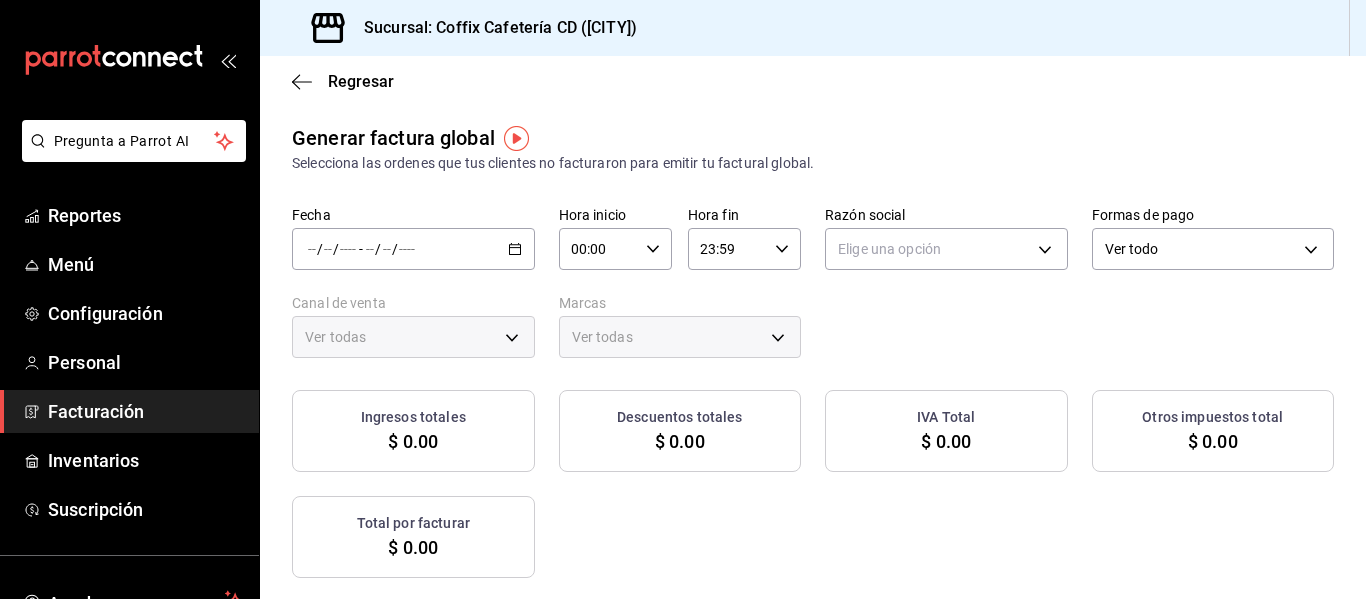type on "PARROT,UBER_EATS,RAPPI,DIDI_FOOD,ONLINE" 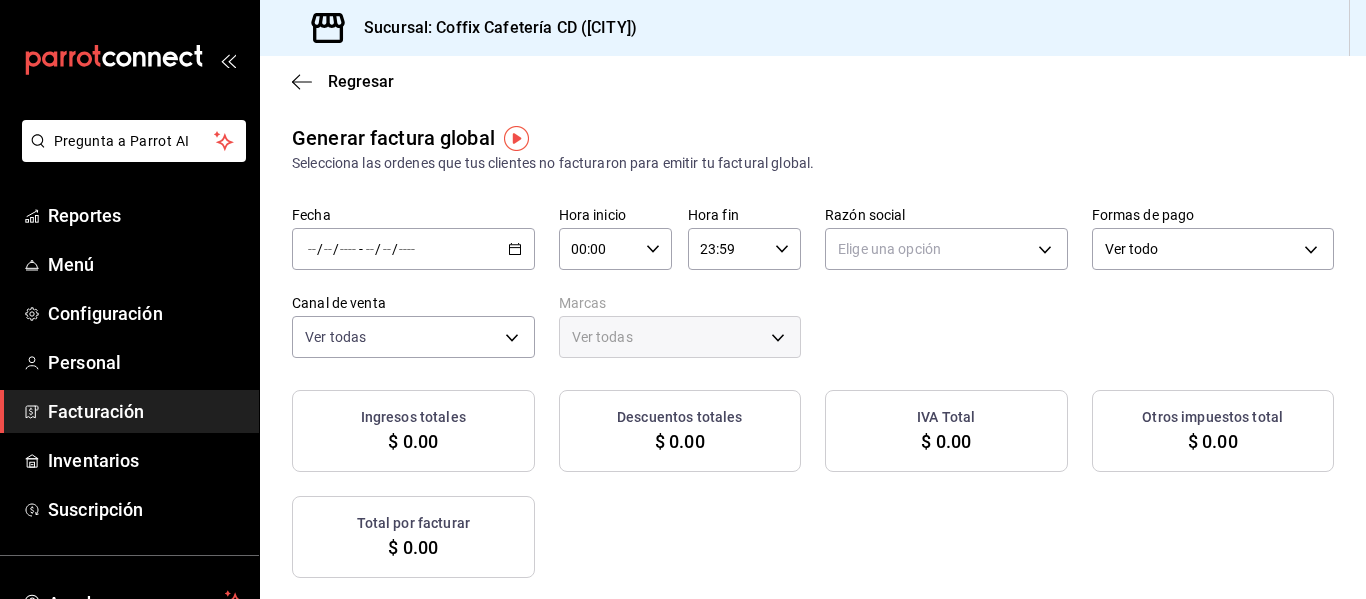 click on "/ / - / /" at bounding box center (413, 249) 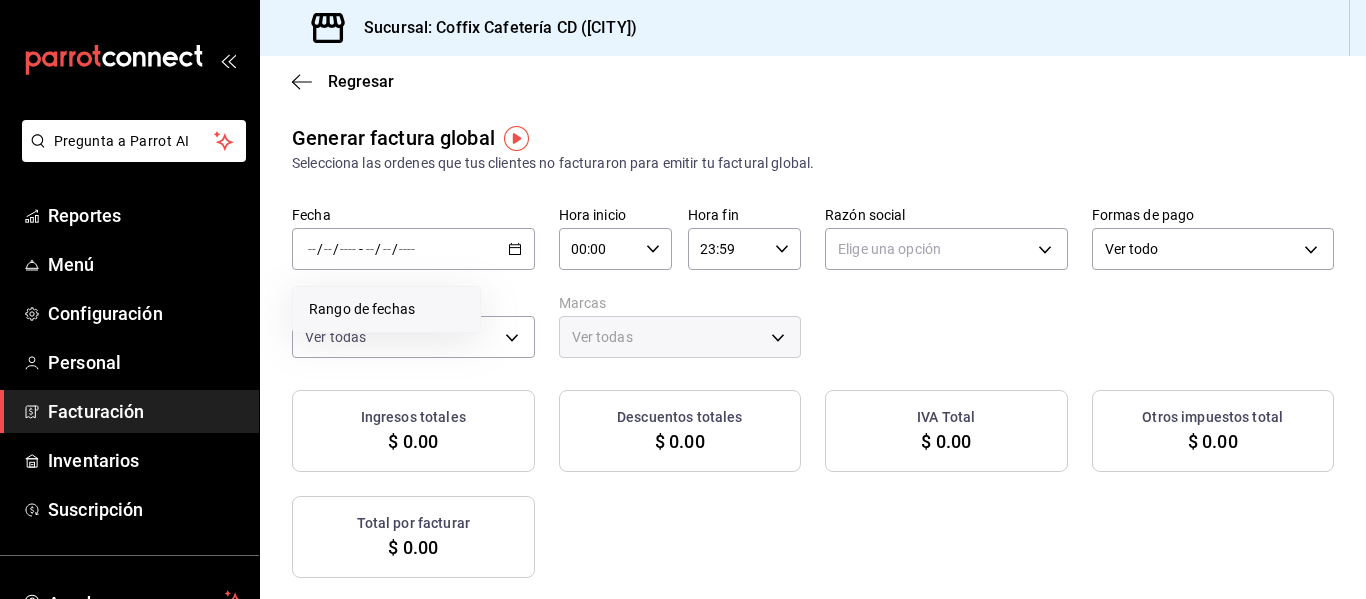 click on "Rango de fechas" at bounding box center (386, 309) 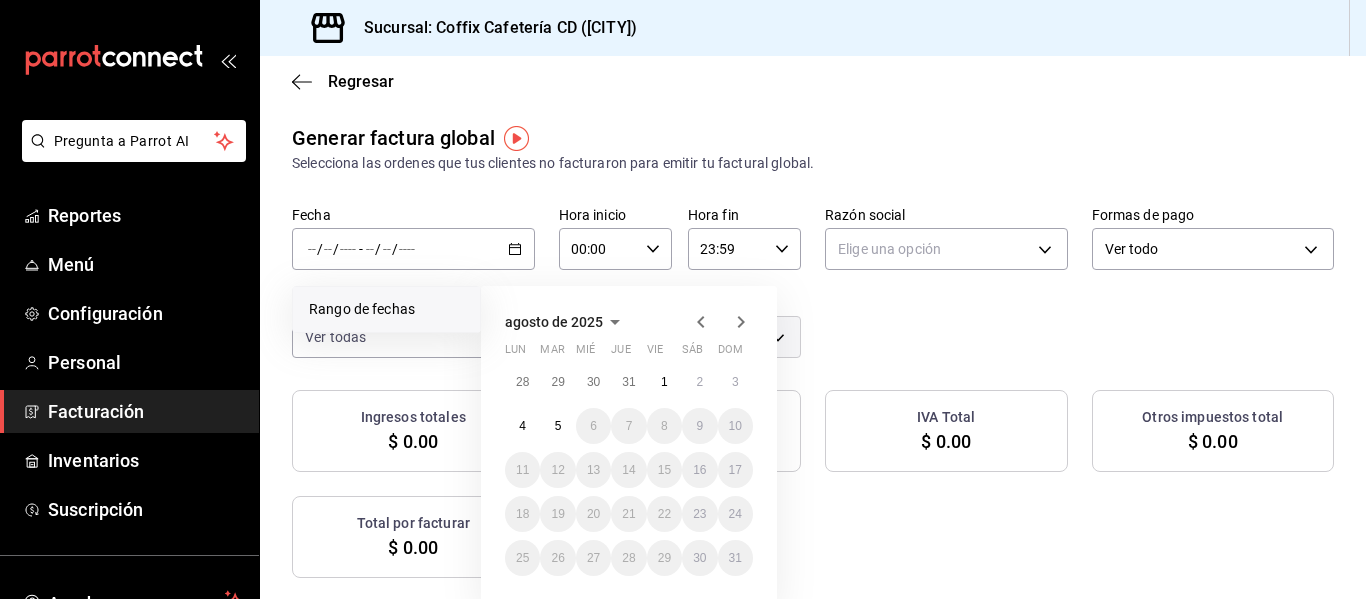 click 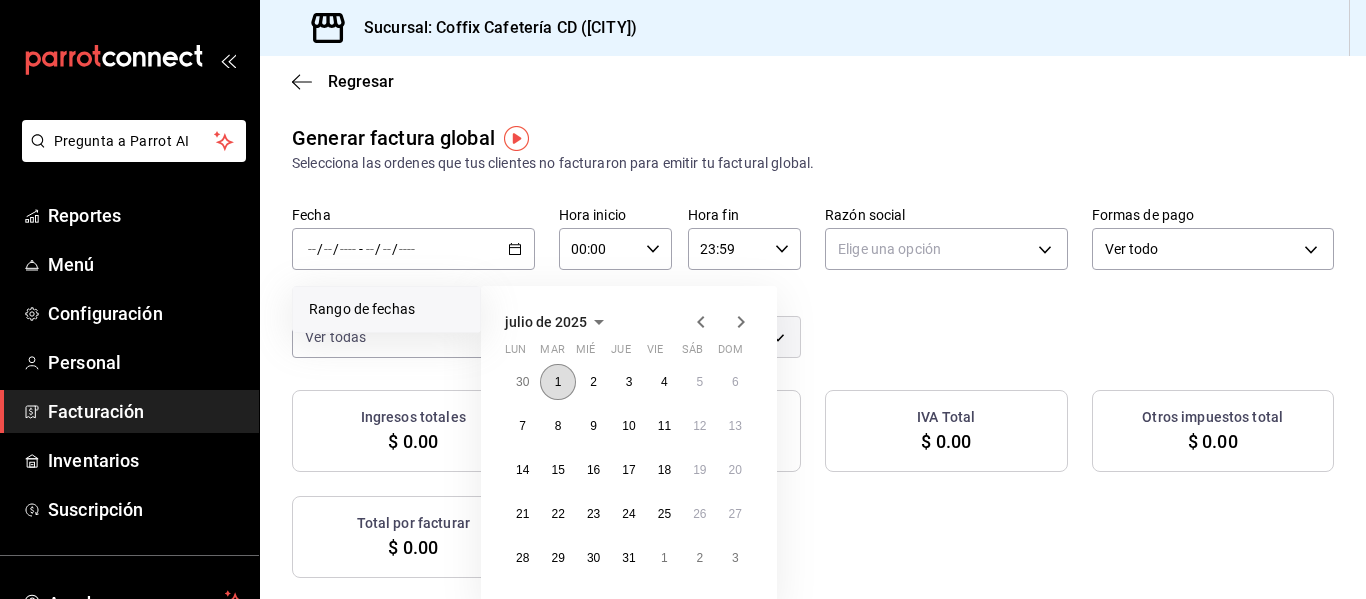 click on "1" at bounding box center [558, 382] 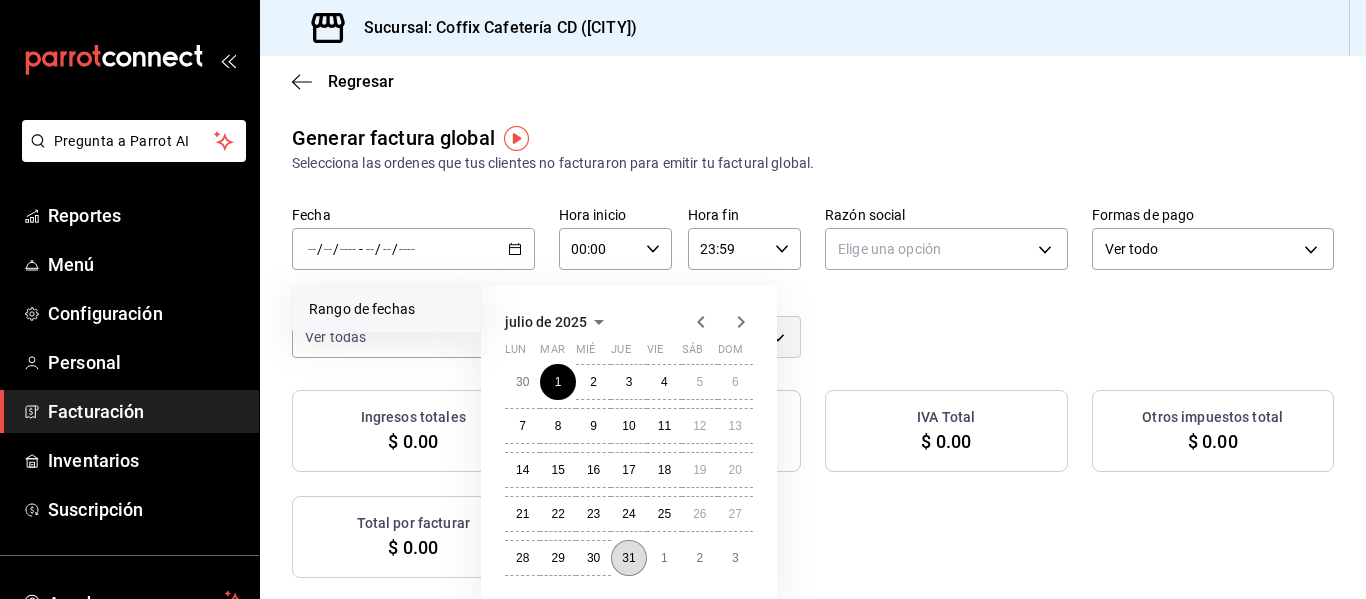 click on "31" at bounding box center (628, 558) 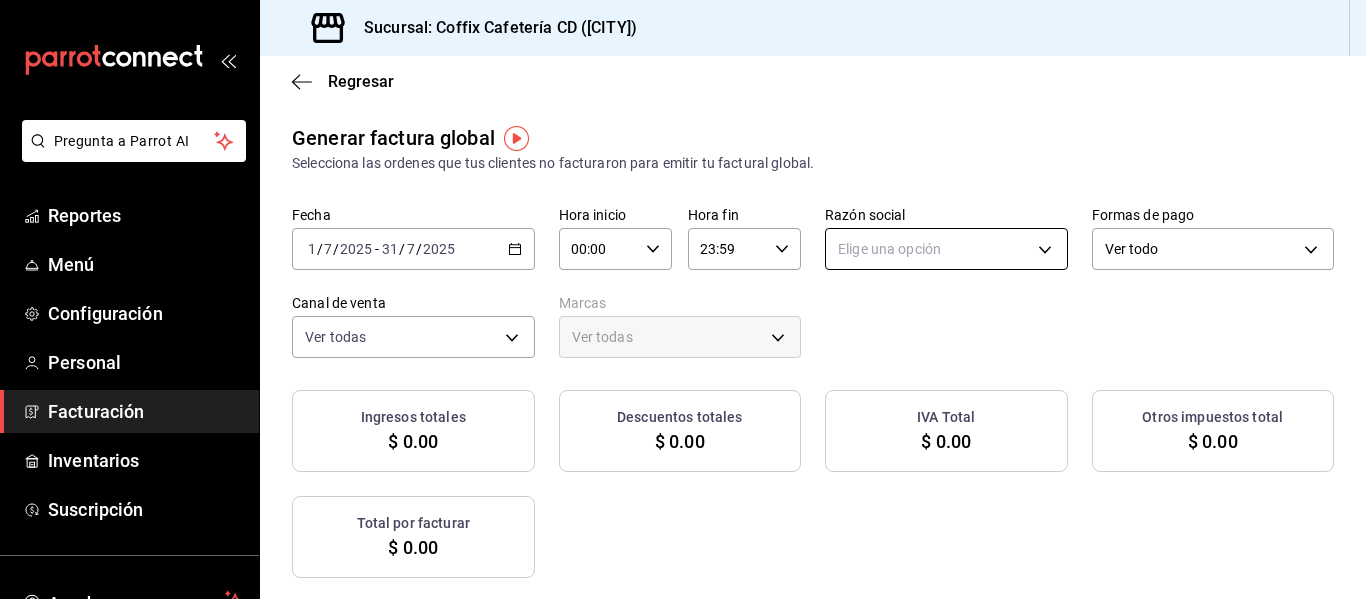 click on "Pregunta a Parrot AI Reportes   Menú   Configuración   Personal   Facturación   Inventarios   Suscripción   Ayuda Recomienda Parrot   Andrea Quintana   Sugerir nueva función   Sucursal: Coffix Cafetería CD (Queretaro) Regresar Generar factura global Selecciona las ordenes que tus clientes no facturaron para emitir tu factural global. Fecha 2025-07-01 1 / 7 / 2025 - 2025-07-31 31 / 7 / 2025 Hora inicio 00:00 Hora inicio Hora fin 23:59 Hora fin Razón social Elige una opción Formas de pago Ver todo ALL Canal de venta Ver todas PARROT,UBER_EATS,RAPPI,DIDI_FOOD,ONLINE Marcas Ver todas Ingresos totales $ 0.00 Descuentos totales $ 0.00 IVA Total $ 0.00 Otros impuestos total $ 0.00 Total por facturar $ 0.00 No hay información que mostrar GANA 1 MES GRATIS EN TU SUSCRIPCIÓN AQUÍ Ver video tutorial Ir a video Pregunta a Parrot AI Reportes   Menú   Configuración   Personal   Facturación   Inventarios   Suscripción   Ayuda Recomienda Parrot   Andrea Quintana   Sugerir nueva función   (81) 2046 6363" at bounding box center [683, 299] 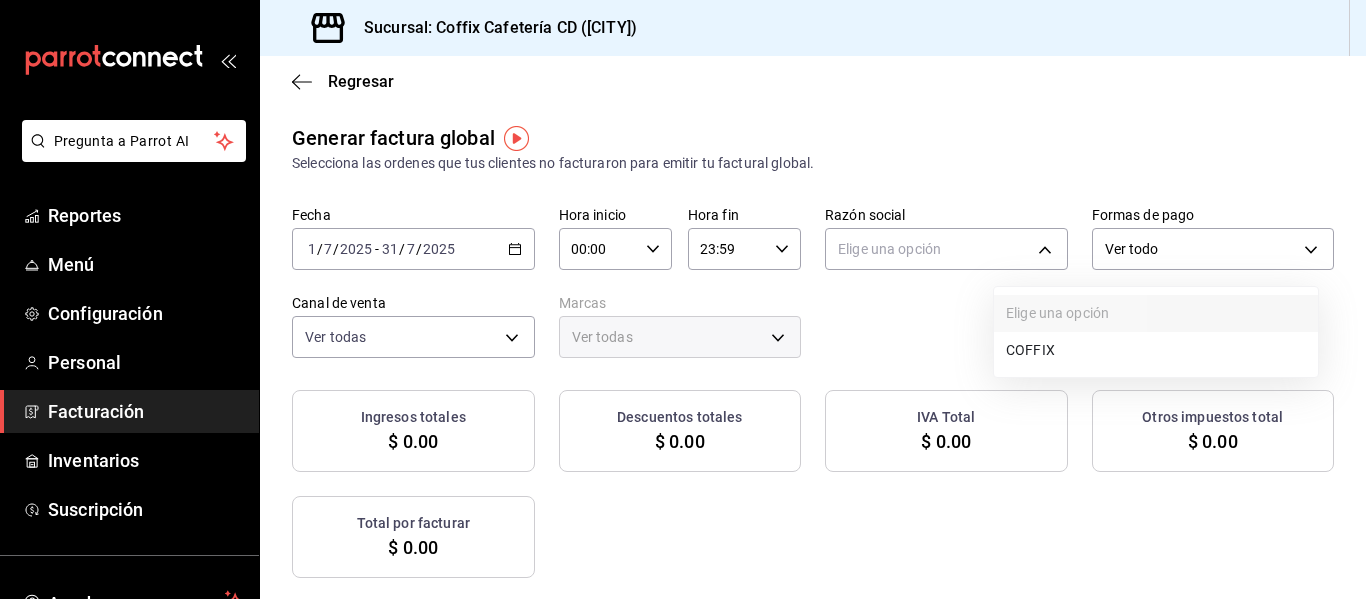 click on "COFFIX" at bounding box center (1156, 350) 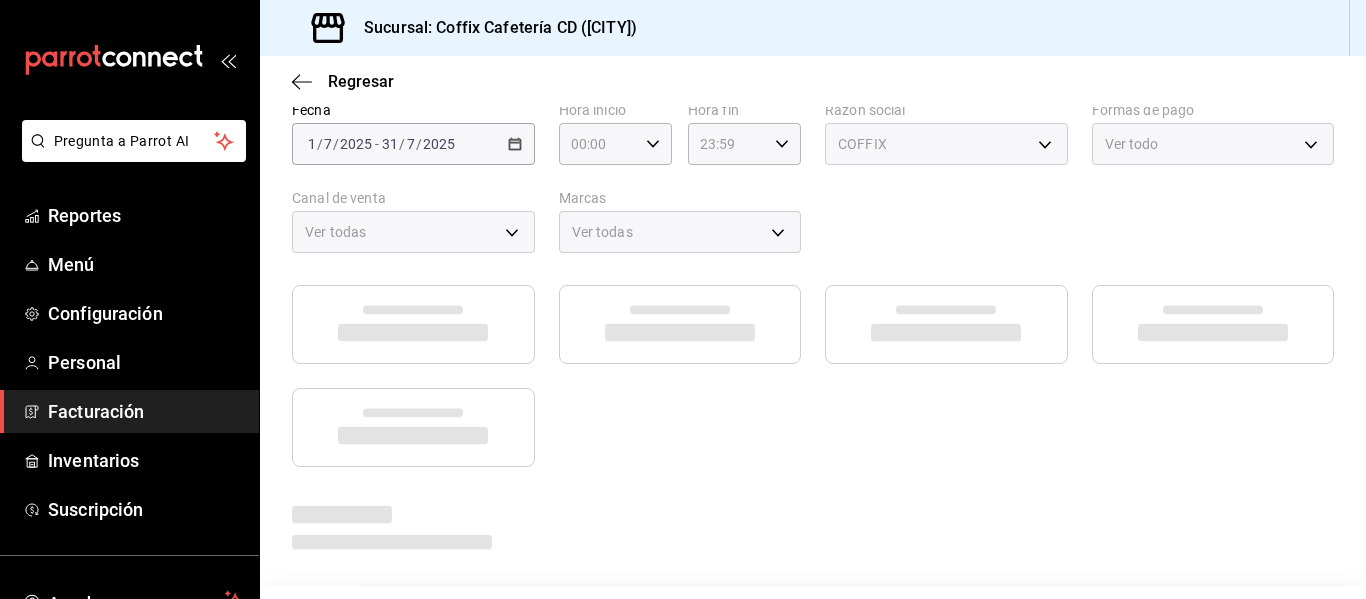 scroll, scrollTop: 109, scrollLeft: 0, axis: vertical 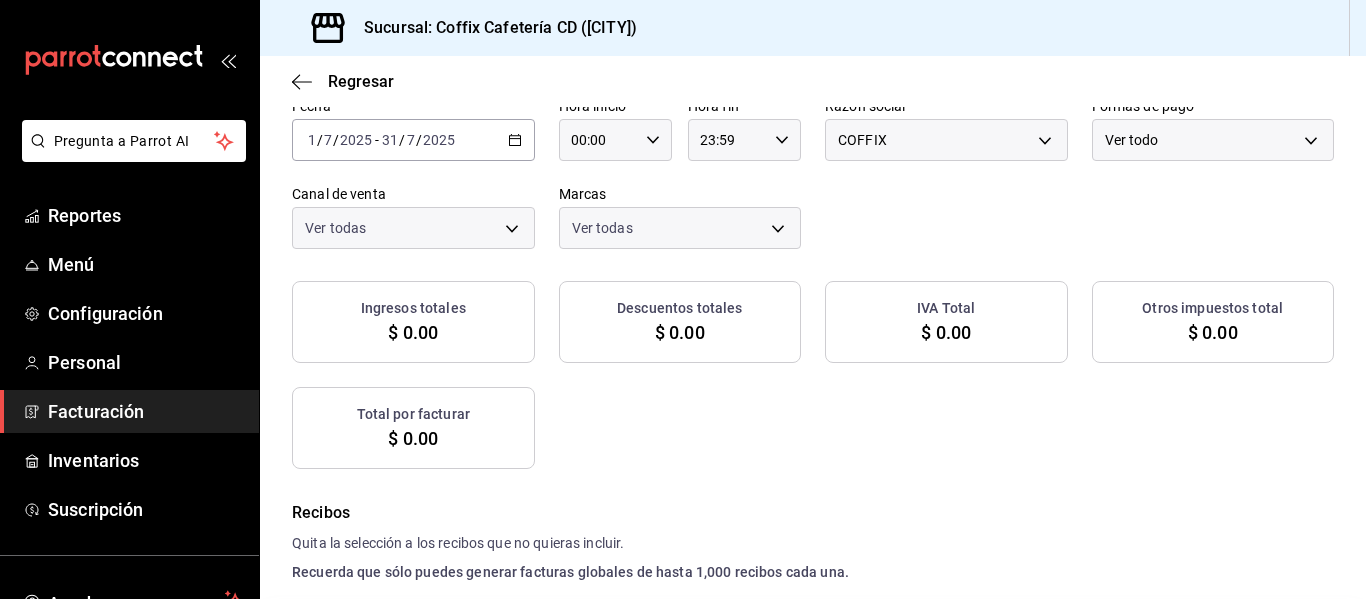 checkbox on "true" 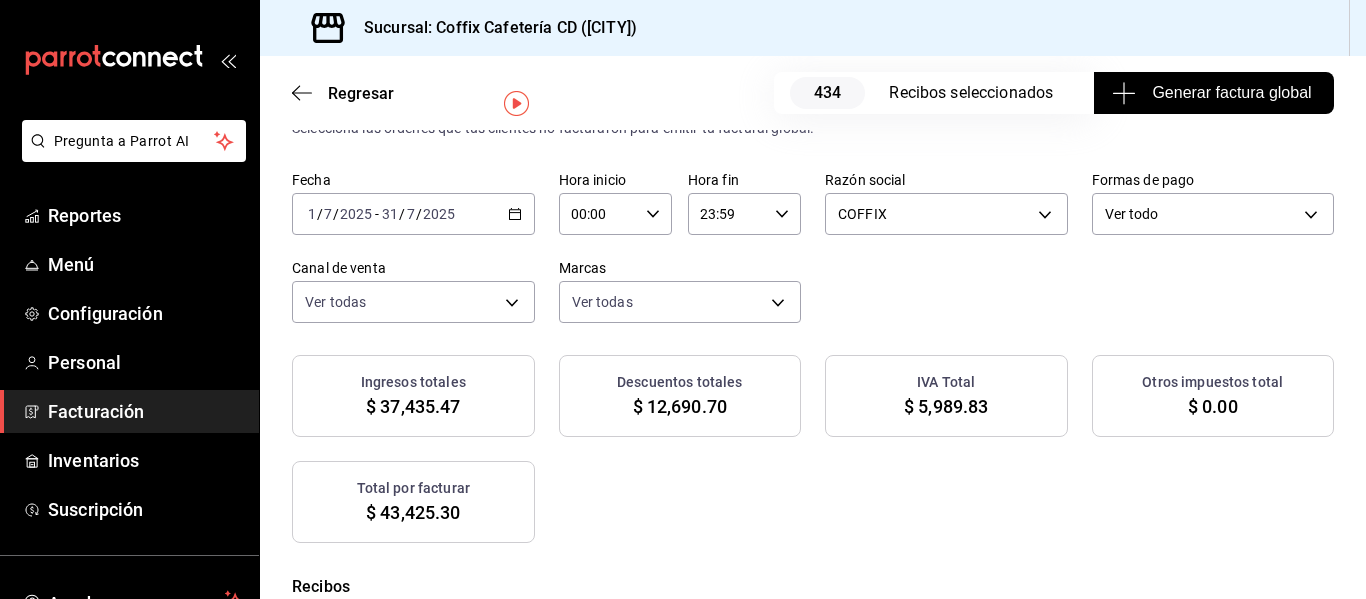 scroll, scrollTop: 59, scrollLeft: 0, axis: vertical 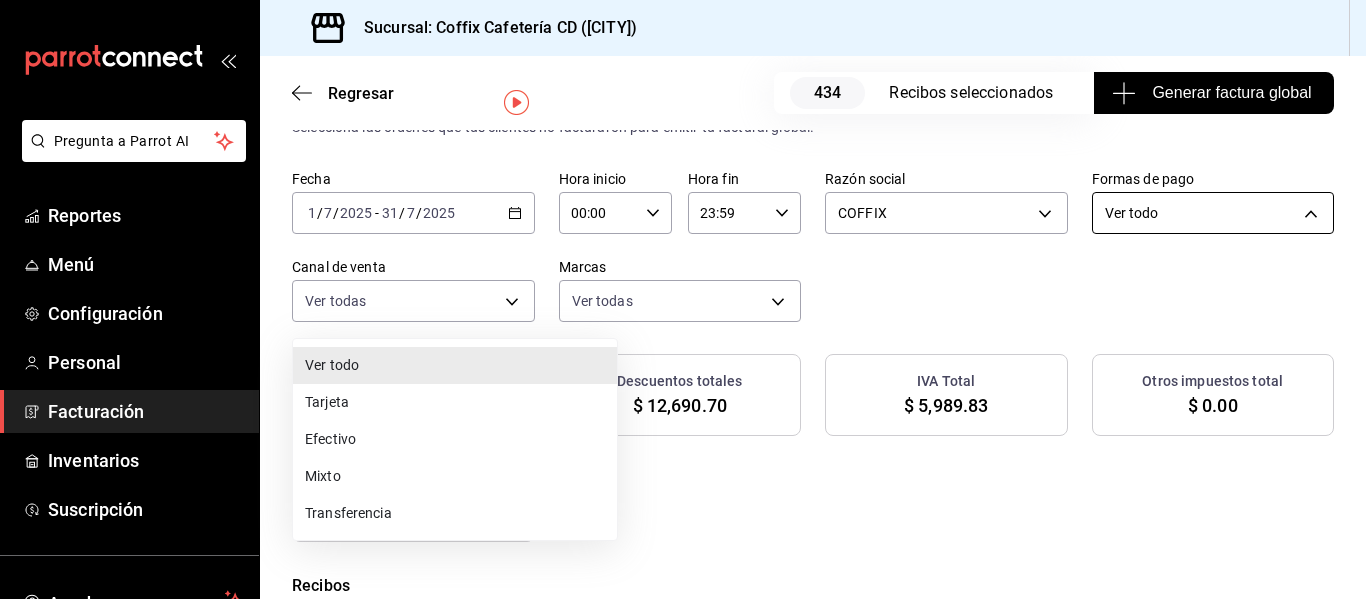 click on "Pregunta a Parrot AI Reportes   Menú   Configuración   Personal   Facturación   Inventarios   Suscripción   Ayuda Recomienda Parrot   Andrea Quintana   Sugerir nueva función   Sucursal: Coffix Cafetería CD (Queretaro) Regresar 434 Recibos seleccionados Generar factura global Generar factura global Selecciona las ordenes que tus clientes no facturaron para emitir tu factural global. Fecha 2025-07-01 1 / 7 / 2025 - 2025-07-31 31 / 7 / 2025 Hora inicio 00:00 Hora inicio Hora fin 23:59 Hora fin Razón social COFFIX 8d56e0b2-ed0e-4541-b71a-4a218137bc3d Formas de pago Ver todo ALL Canal de venta Ver todas PARROT,UBER_EATS,RAPPI,DIDI_FOOD,ONLINE Marcas Ver todas 37354d35-c50e-40a0-a17c-a16cf0c68ffe Ingresos totales $ 37,435.47 Descuentos totales $ 12,690.70 IVA Total $ 5,989.83 Otros impuestos total $ 0.00 Total por facturar $ 43,425.30 Recibos Quita la selección a los recibos que no quieras incluir. Recuerda que sólo puedes generar facturas globales de hasta 1,000 recibos cada una. Fecha # de recibo IVA" at bounding box center [683, 299] 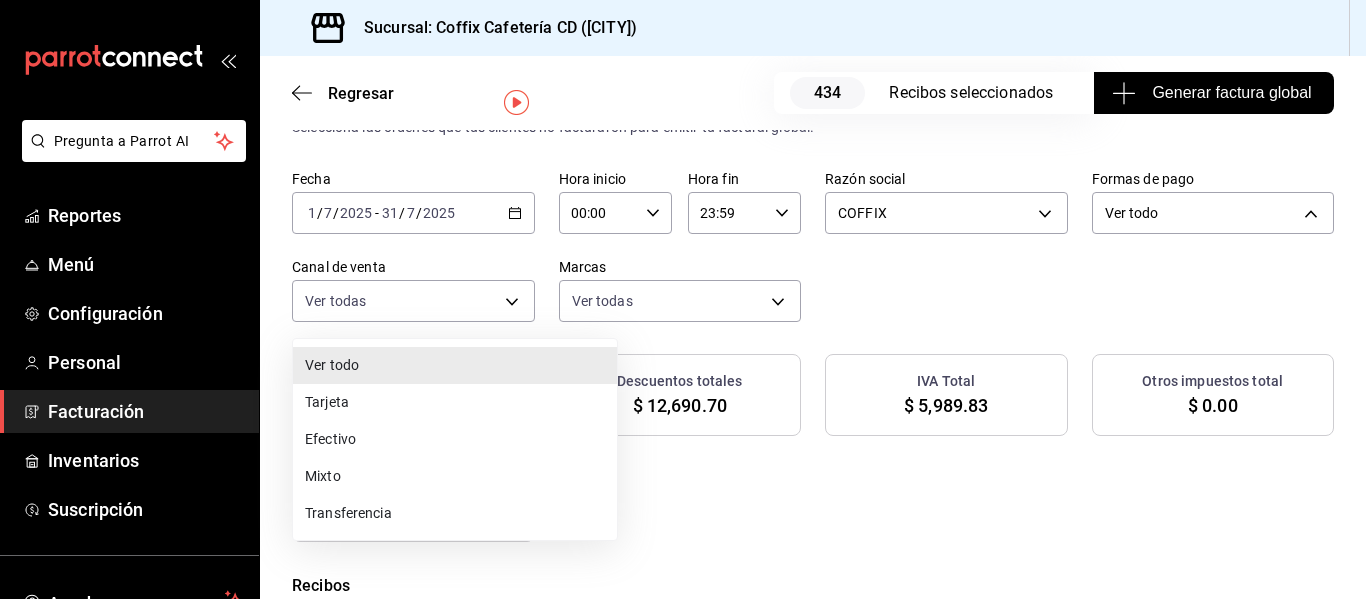 click on "Tarjeta" at bounding box center [455, 402] 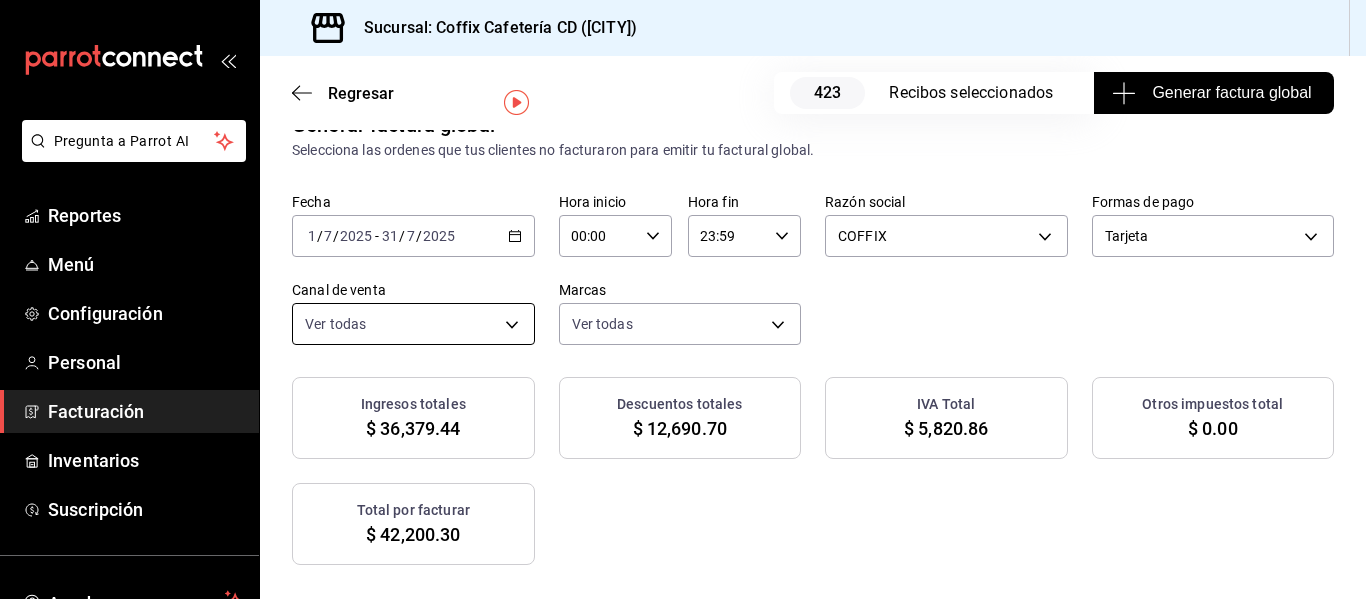 scroll, scrollTop: 59, scrollLeft: 0, axis: vertical 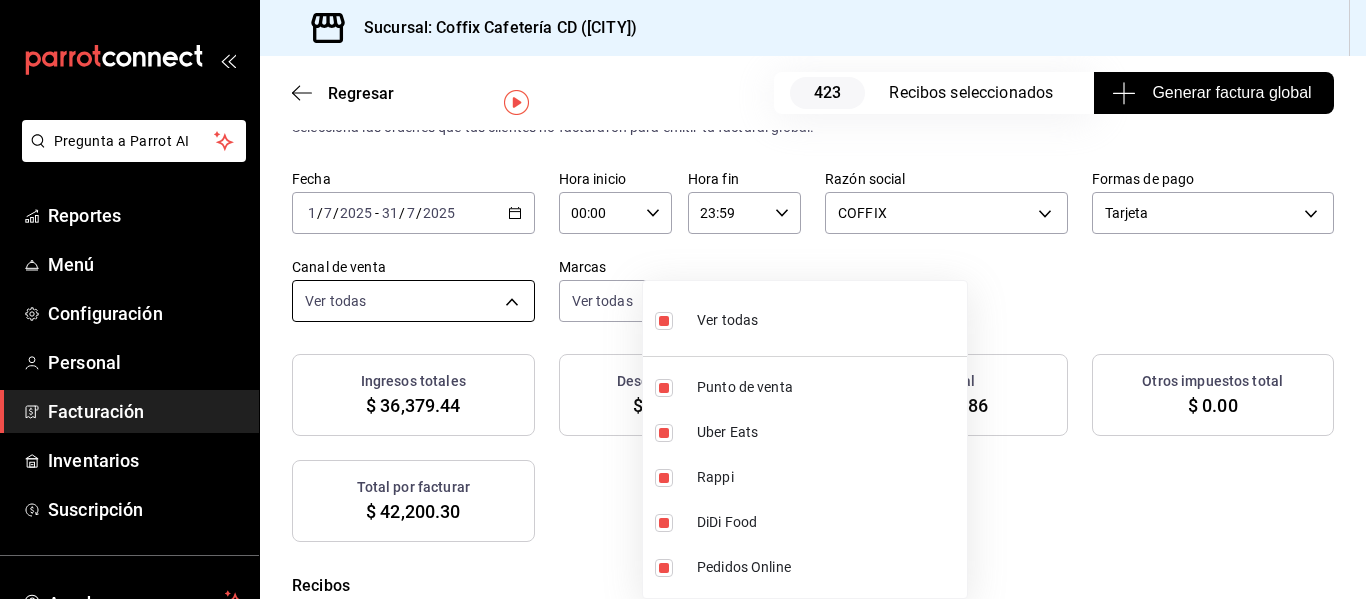 click on "Pregunta a Parrot AI Reportes   Menú   Configuración   Personal   Facturación   Inventarios   Suscripción   Ayuda Recomienda Parrot   Andrea Quintana   Sugerir nueva función   Sucursal: Coffix Cafetería CD (Queretaro) Regresar 423 Recibos seleccionados Generar factura global Generar factura global Selecciona las ordenes que tus clientes no facturaron para emitir tu factural global. Fecha 2025-07-01 1 / 7 / 2025 - 2025-07-31 31 / 7 / 2025 Hora inicio 00:00 Hora inicio Hora fin 23:59 Hora fin Razón social COFFIX 8d56e0b2-ed0e-4541-b71a-4a218137bc3d Formas de pago Tarjeta CARD Canal de venta Ver todas PARROT,UBER_EATS,RAPPI,DIDI_FOOD,ONLINE Marcas Ver todas 37354d35-c50e-40a0-a17c-a16cf0c68ffe Ingresos totales $ 36,379.44 Descuentos totales $ 12,690.70 IVA Total $ 5,820.86 Otros impuestos total $ 0.00 Total por facturar $ 42,200.30 Recibos Quita la selección a los recibos que no quieras incluir. Recuerda que sólo puedes generar facturas globales de hasta 1,000 recibos cada una. Fecha # de recibo IVA" at bounding box center (683, 299) 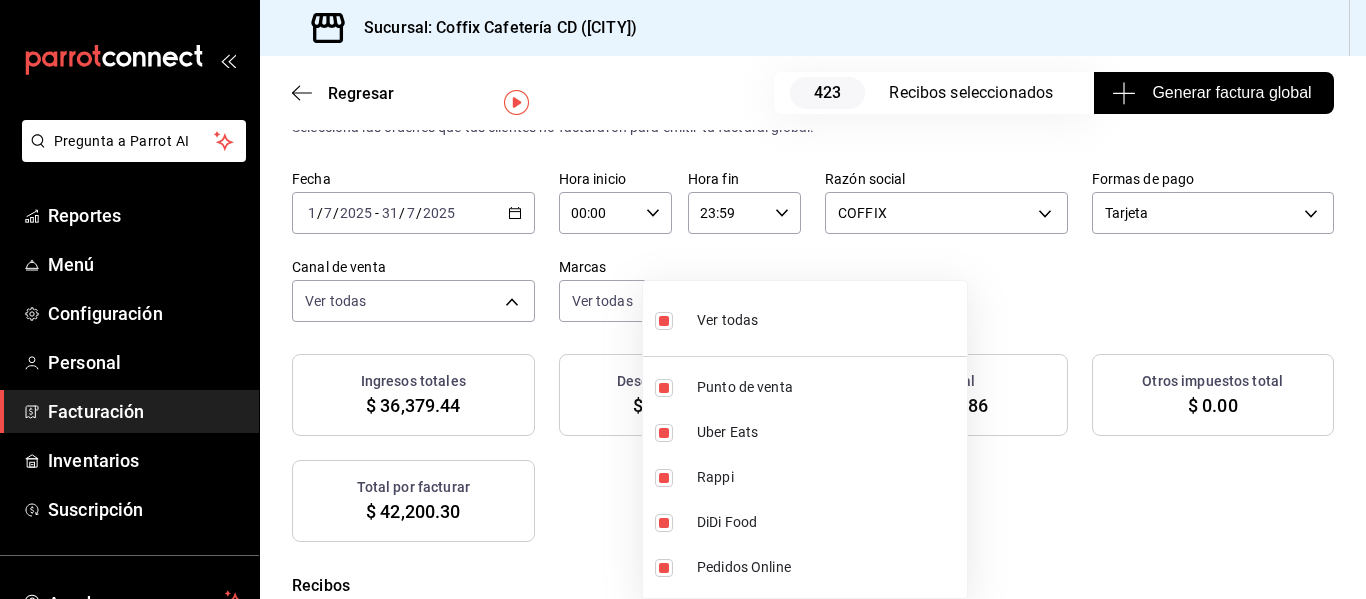 click at bounding box center [683, 299] 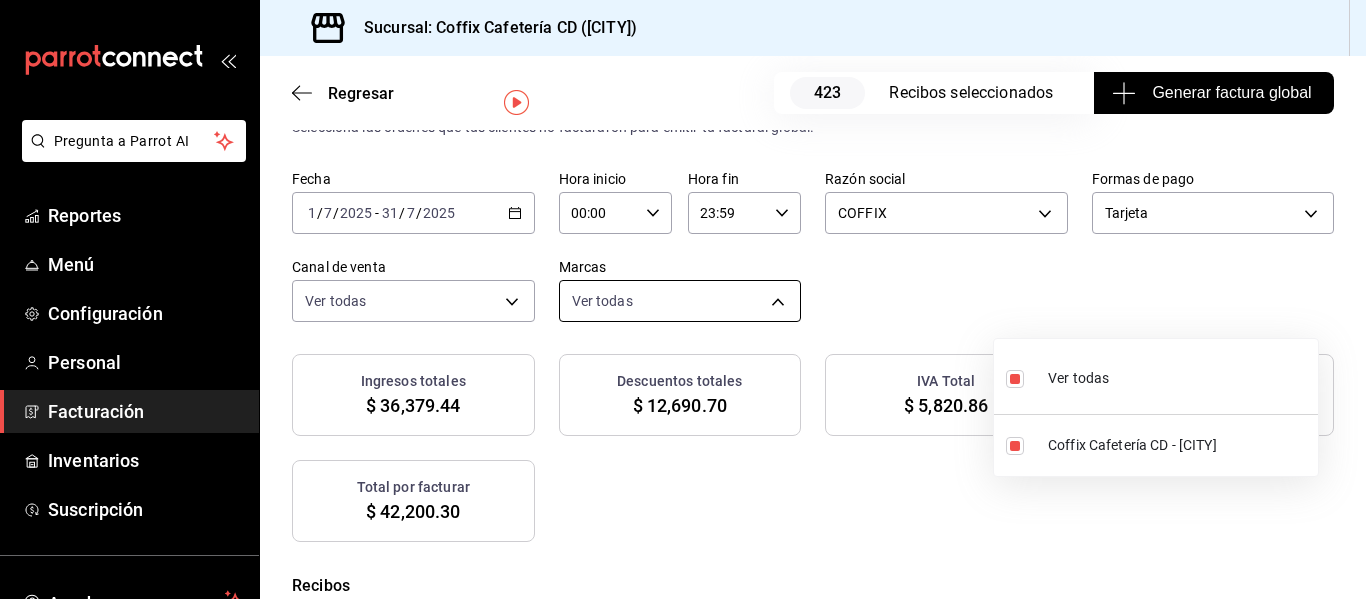 click on "Pregunta a Parrot AI Reportes   Menú   Configuración   Personal   Facturación   Inventarios   Suscripción   Ayuda Recomienda Parrot   Andrea Quintana   Sugerir nueva función   Sucursal: Coffix Cafetería CD (Queretaro) Regresar 423 Recibos seleccionados Generar factura global Generar factura global Selecciona las ordenes que tus clientes no facturaron para emitir tu factural global. Fecha 2025-07-01 1 / 7 / 2025 - 2025-07-31 31 / 7 / 2025 Hora inicio 00:00 Hora inicio Hora fin 23:59 Hora fin Razón social COFFIX 8d56e0b2-ed0e-4541-b71a-4a218137bc3d Formas de pago Tarjeta CARD Canal de venta Ver todas PARROT,UBER_EATS,RAPPI,DIDI_FOOD,ONLINE Marcas Ver todas 37354d35-c50e-40a0-a17c-a16cf0c68ffe Ingresos totales $ 36,379.44 Descuentos totales $ 12,690.70 IVA Total $ 5,820.86 Otros impuestos total $ 0.00 Total por facturar $ 42,200.30 Recibos Quita la selección a los recibos que no quieras incluir. Recuerda que sólo puedes generar facturas globales de hasta 1,000 recibos cada una. Fecha # de recibo IVA" at bounding box center (683, 299) 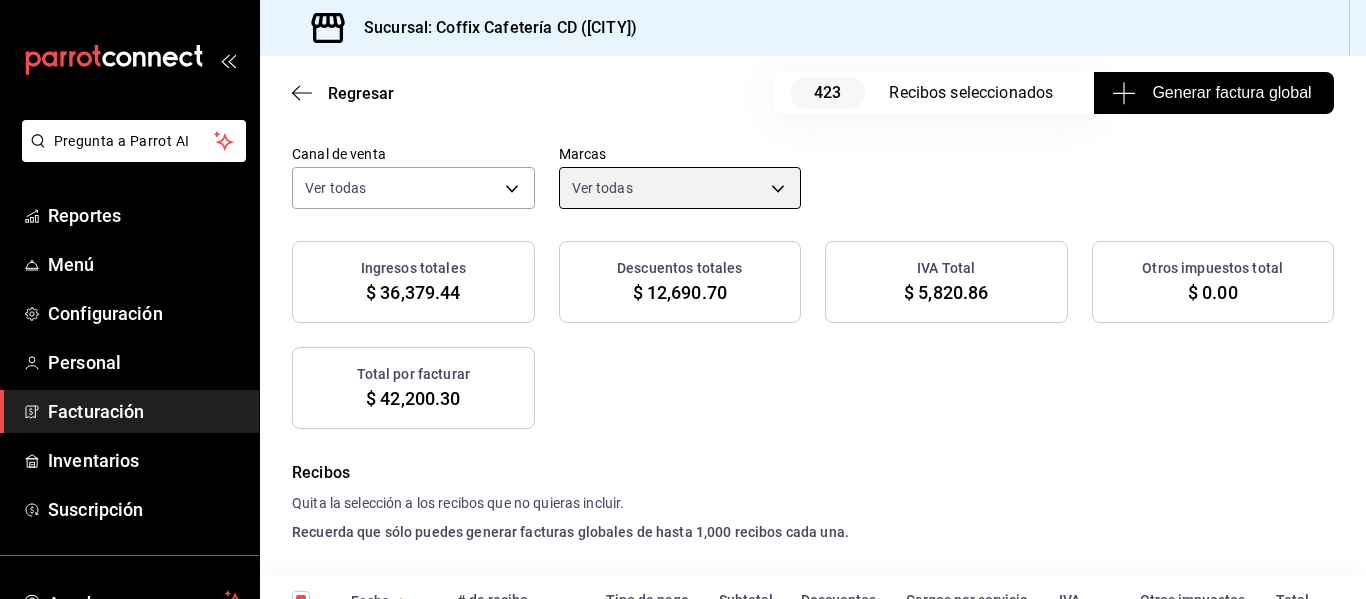 scroll, scrollTop: 174, scrollLeft: 0, axis: vertical 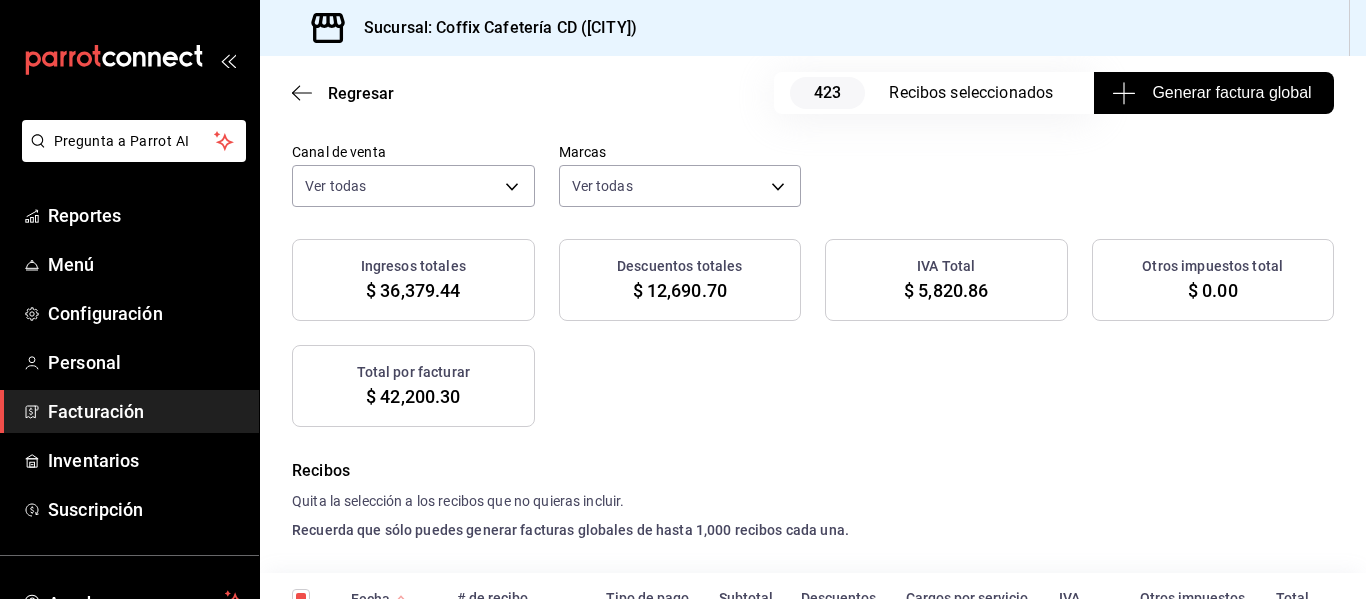 click on "Generar factura global" at bounding box center [1214, 93] 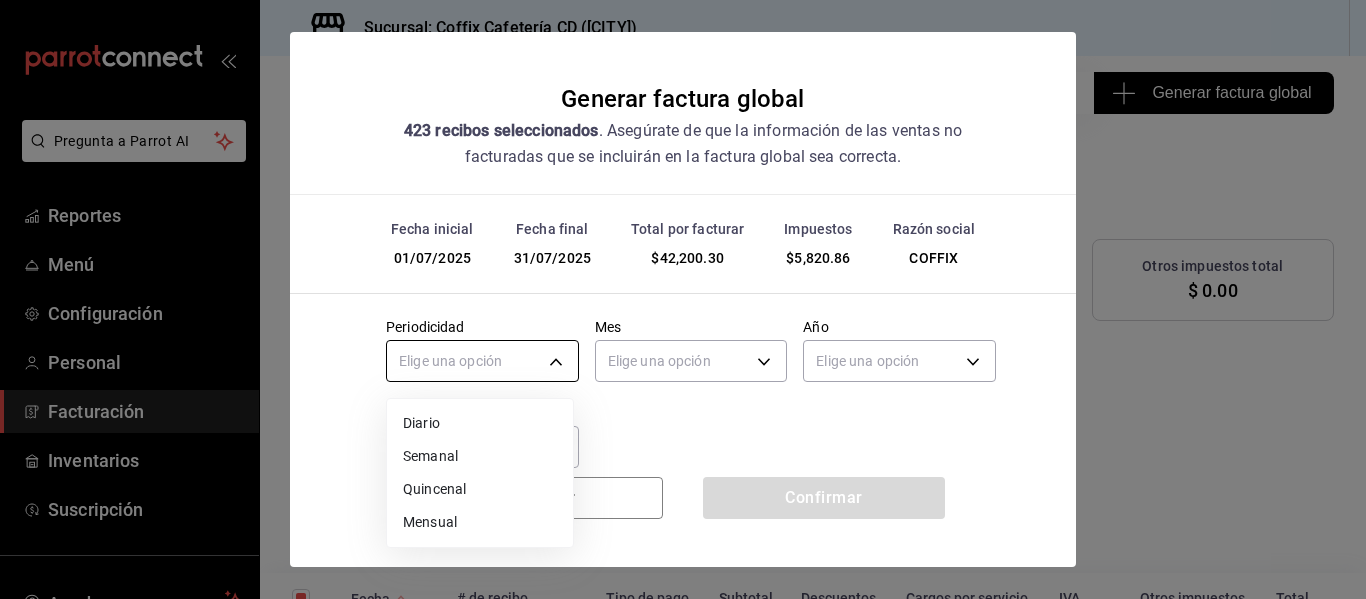 click on "Pregunta a Parrot AI Reportes   Menú   Configuración   Personal   Facturación   Inventarios   Suscripción   Ayuda Recomienda Parrot   Andrea Quintana   Sugerir nueva función   Sucursal: Coffix Cafetería CD (Queretaro) Regresar 423 Recibos seleccionados Generar factura global Generar factura global Selecciona las ordenes que tus clientes no facturaron para emitir tu factural global. Fecha 2025-07-01 1 / 7 / 2025 - 2025-07-31 31 / 7 / 2025 Hora inicio 00:00 Hora inicio Hora fin 23:59 Hora fin Razón social COFFIX 8d56e0b2-ed0e-4541-b71a-4a218137bc3d Formas de pago Tarjeta CARD Canal de venta Ver todas PARROT,UBER_EATS,RAPPI,DIDI_FOOD,ONLINE Marcas Ver todas 37354d35-c50e-40a0-a17c-a16cf0c68ffe Ingresos totales $ 36,379.44 Descuentos totales $ 12,690.70 IVA Total $ 5,820.86 Otros impuestos total $ 0.00 Total por facturar $ 42,200.30 Recibos Quita la selección a los recibos que no quieras incluir. Recuerda que sólo puedes generar facturas globales de hasta 1,000 recibos cada una. Fecha # de recibo IVA" at bounding box center [683, 299] 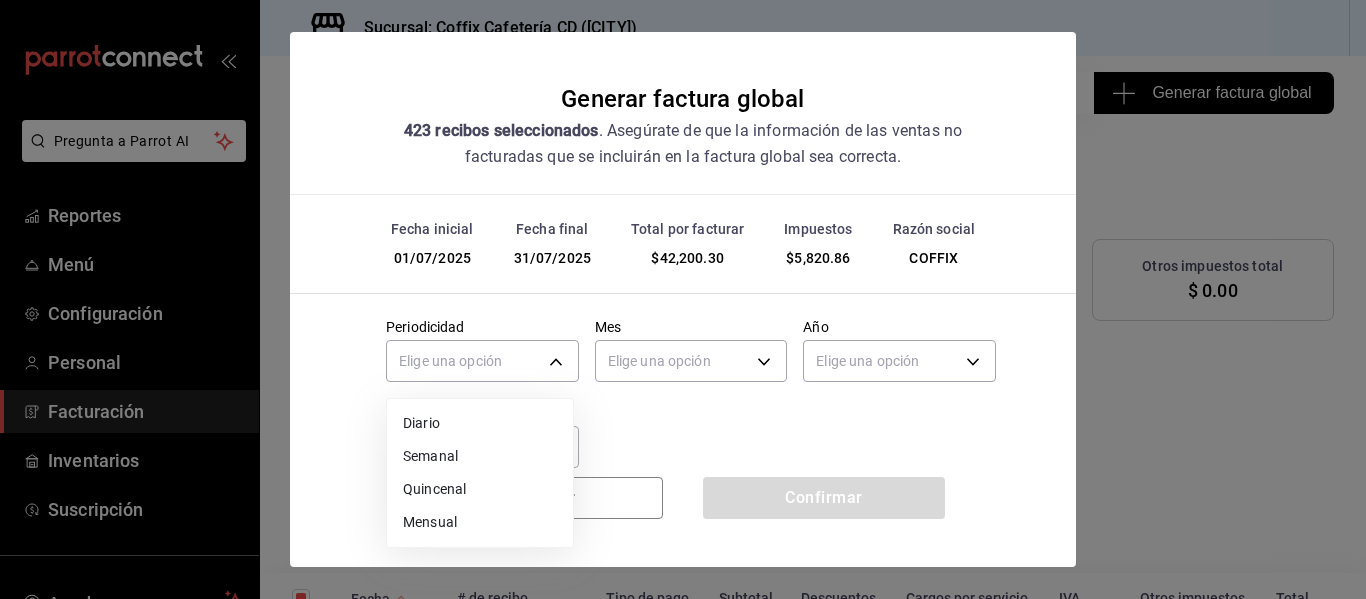 click on "Mensual" at bounding box center [480, 522] 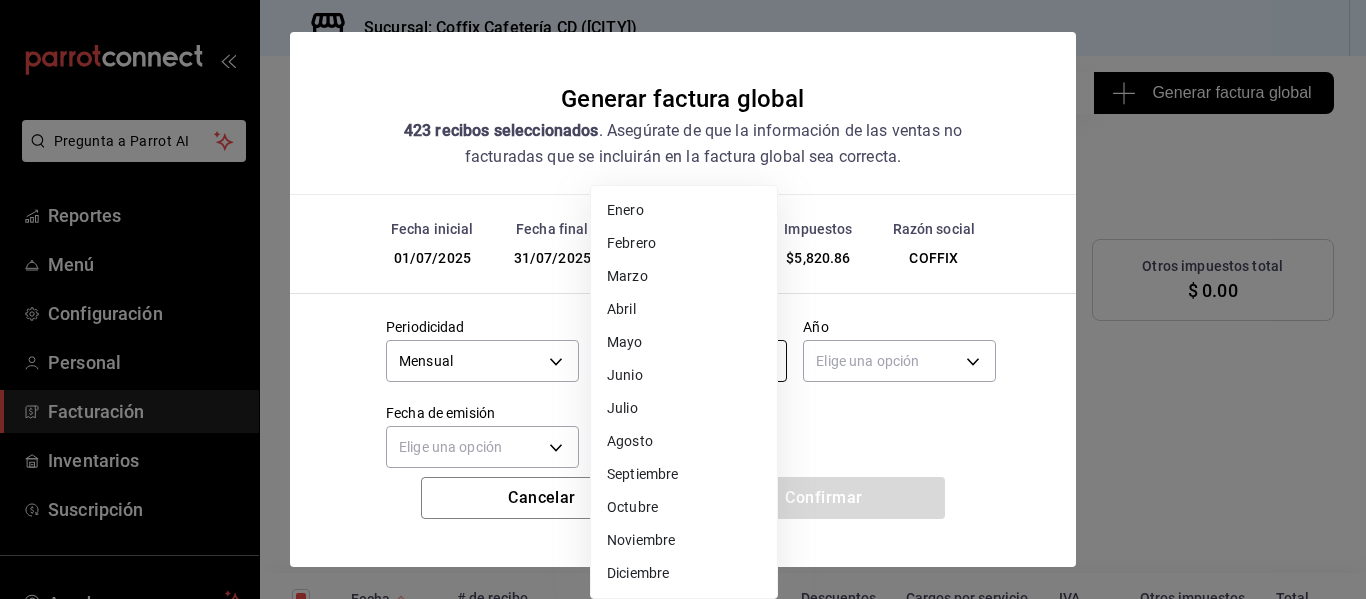 click on "Pregunta a Parrot AI Reportes   Menú   Configuración   Personal   Facturación   Inventarios   Suscripción   Ayuda Recomienda Parrot   Andrea Quintana   Sugerir nueva función   Sucursal: Coffix Cafetería CD (Queretaro) Regresar 423 Recibos seleccionados Generar factura global Generar factura global Selecciona las ordenes que tus clientes no facturaron para emitir tu factural global. Fecha 2025-07-01 1 / 7 / 2025 - 2025-07-31 31 / 7 / 2025 Hora inicio 00:00 Hora inicio Hora fin 23:59 Hora fin Razón social COFFIX 8d56e0b2-ed0e-4541-b71a-4a218137bc3d Formas de pago Tarjeta CARD Canal de venta Ver todas PARROT,UBER_EATS,RAPPI,DIDI_FOOD,ONLINE Marcas Ver todas 37354d35-c50e-40a0-a17c-a16cf0c68ffe Ingresos totales $ 36,379.44 Descuentos totales $ 12,690.70 IVA Total $ 5,820.86 Otros impuestos total $ 0.00 Total por facturar $ 42,200.30 Recibos Quita la selección a los recibos que no quieras incluir. Recuerda que sólo puedes generar facturas globales de hasta 1,000 recibos cada una. Fecha # de recibo IVA" at bounding box center [683, 299] 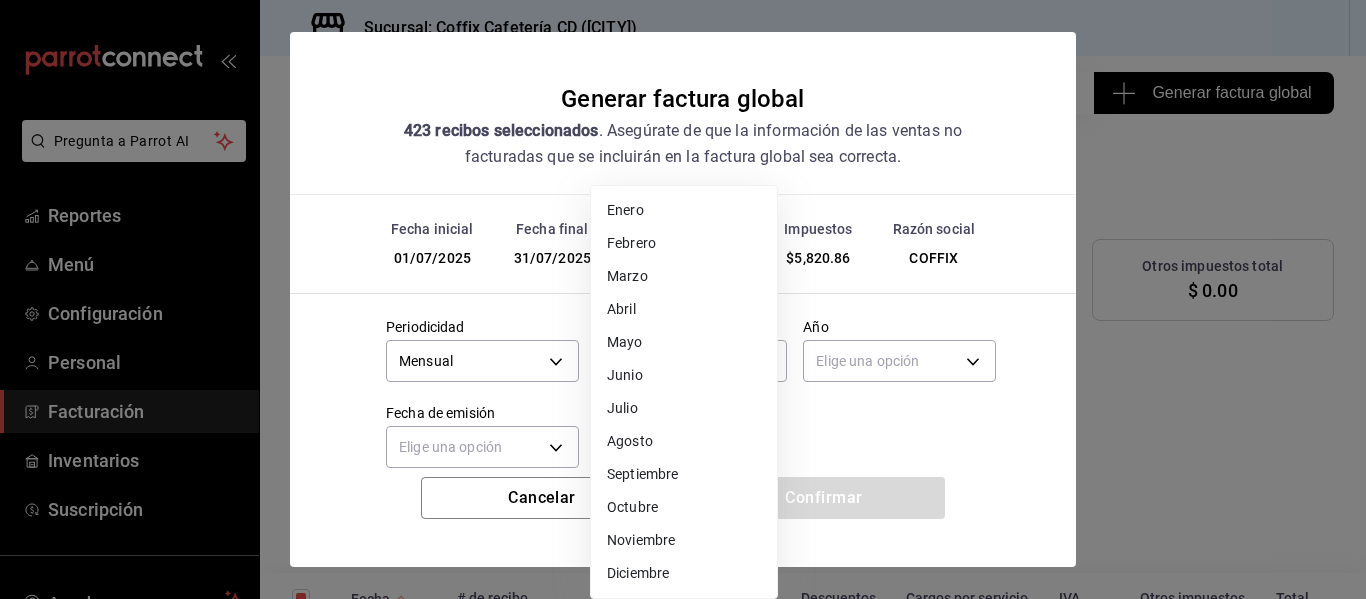 click on "Julio" at bounding box center (684, 408) 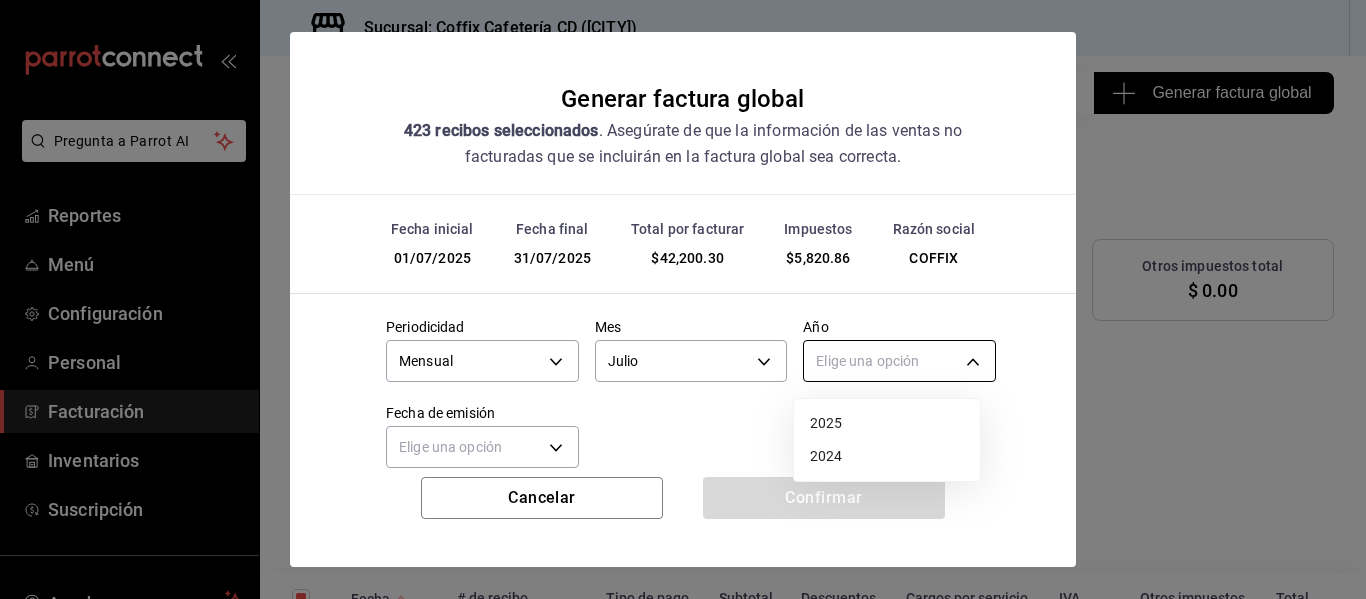 click on "Pregunta a Parrot AI Reportes   Menú   Configuración   Personal   Facturación   Inventarios   Suscripción   Ayuda Recomienda Parrot   Andrea Quintana   Sugerir nueva función   Sucursal: Coffix Cafetería CD (Queretaro) Regresar 423 Recibos seleccionados Generar factura global Generar factura global Selecciona las ordenes que tus clientes no facturaron para emitir tu factural global. Fecha 2025-07-01 1 / 7 / 2025 - 2025-07-31 31 / 7 / 2025 Hora inicio 00:00 Hora inicio Hora fin 23:59 Hora fin Razón social COFFIX 8d56e0b2-ed0e-4541-b71a-4a218137bc3d Formas de pago Tarjeta CARD Canal de venta Ver todas PARROT,UBER_EATS,RAPPI,DIDI_FOOD,ONLINE Marcas Ver todas 37354d35-c50e-40a0-a17c-a16cf0c68ffe Ingresos totales $ 36,379.44 Descuentos totales $ 12,690.70 IVA Total $ 5,820.86 Otros impuestos total $ 0.00 Total por facturar $ 42,200.30 Recibos Quita la selección a los recibos que no quieras incluir. Recuerda que sólo puedes generar facturas globales de hasta 1,000 recibos cada una. Fecha # de recibo IVA" at bounding box center [683, 299] 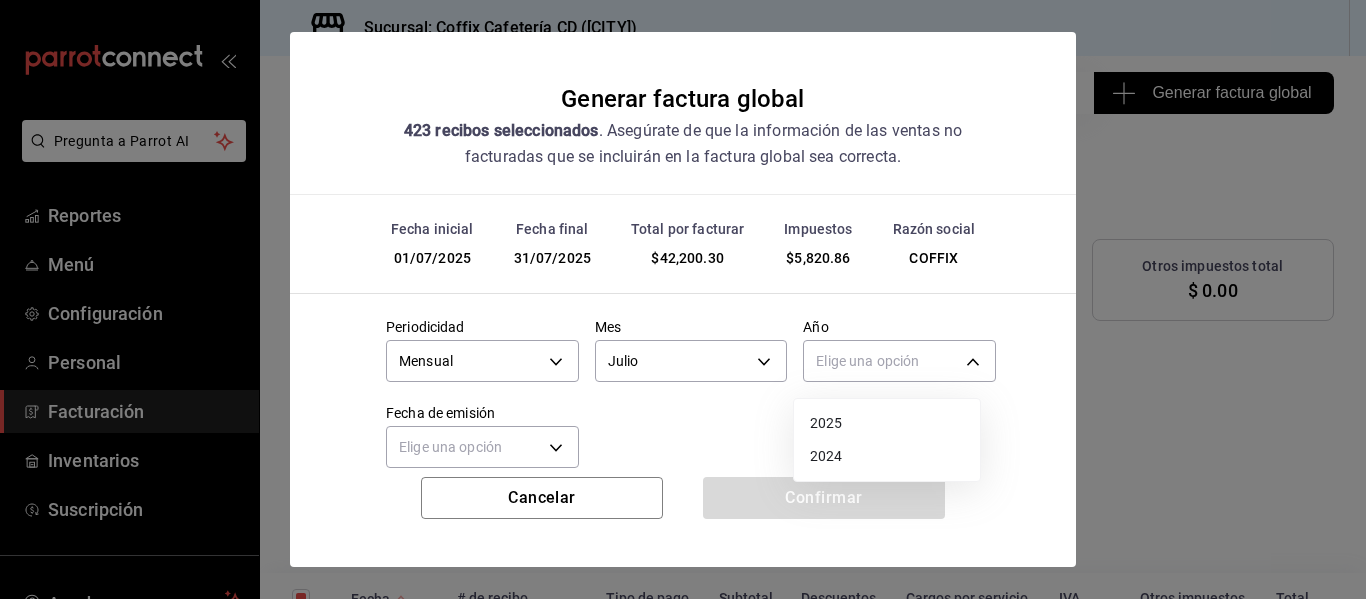 click on "2025" at bounding box center (887, 423) 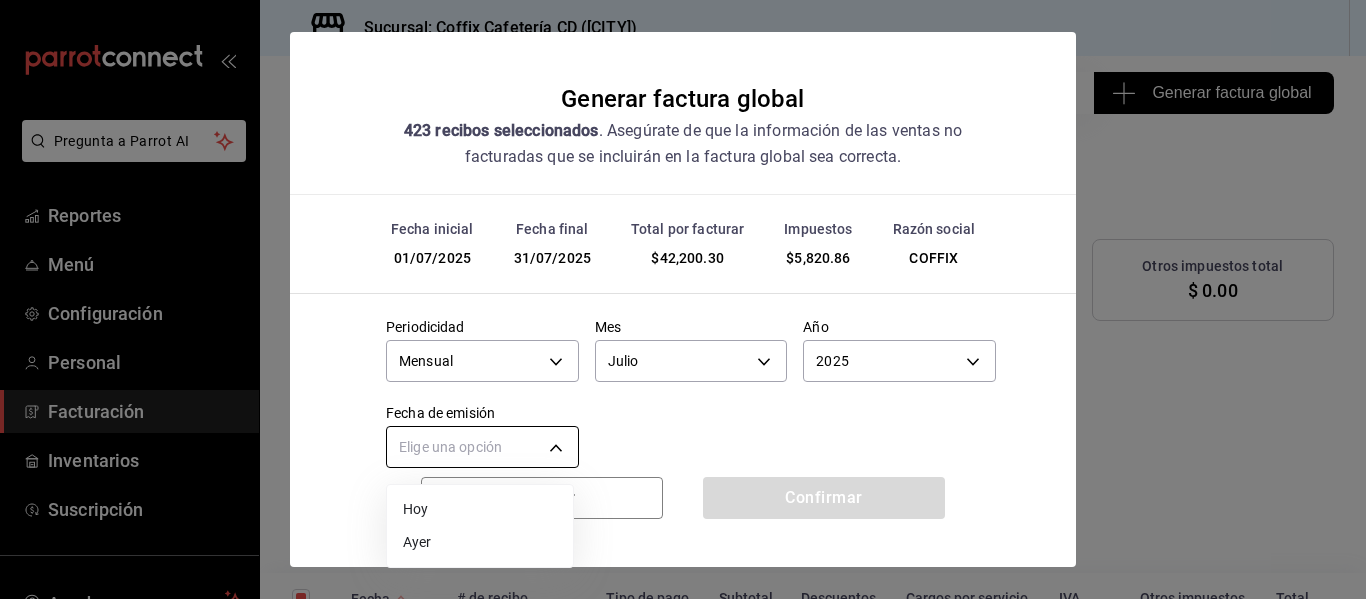 click on "Pregunta a Parrot AI Reportes   Menú   Configuración   Personal   Facturación   Inventarios   Suscripción   Ayuda Recomienda Parrot   Andrea Quintana   Sugerir nueva función   Sucursal: Coffix Cafetería CD (Queretaro) Regresar 423 Recibos seleccionados Generar factura global Generar factura global Selecciona las ordenes que tus clientes no facturaron para emitir tu factural global. Fecha 2025-07-01 1 / 7 / 2025 - 2025-07-31 31 / 7 / 2025 Hora inicio 00:00 Hora inicio Hora fin 23:59 Hora fin Razón social COFFIX 8d56e0b2-ed0e-4541-b71a-4a218137bc3d Formas de pago Tarjeta CARD Canal de venta Ver todas PARROT,UBER_EATS,RAPPI,DIDI_FOOD,ONLINE Marcas Ver todas 37354d35-c50e-40a0-a17c-a16cf0c68ffe Ingresos totales $ 36,379.44 Descuentos totales $ 12,690.70 IVA Total $ 5,820.86 Otros impuestos total $ 0.00 Total por facturar $ 42,200.30 Recibos Quita la selección a los recibos que no quieras incluir. Recuerda que sólo puedes generar facturas globales de hasta 1,000 recibos cada una. Fecha # de recibo IVA" at bounding box center (683, 299) 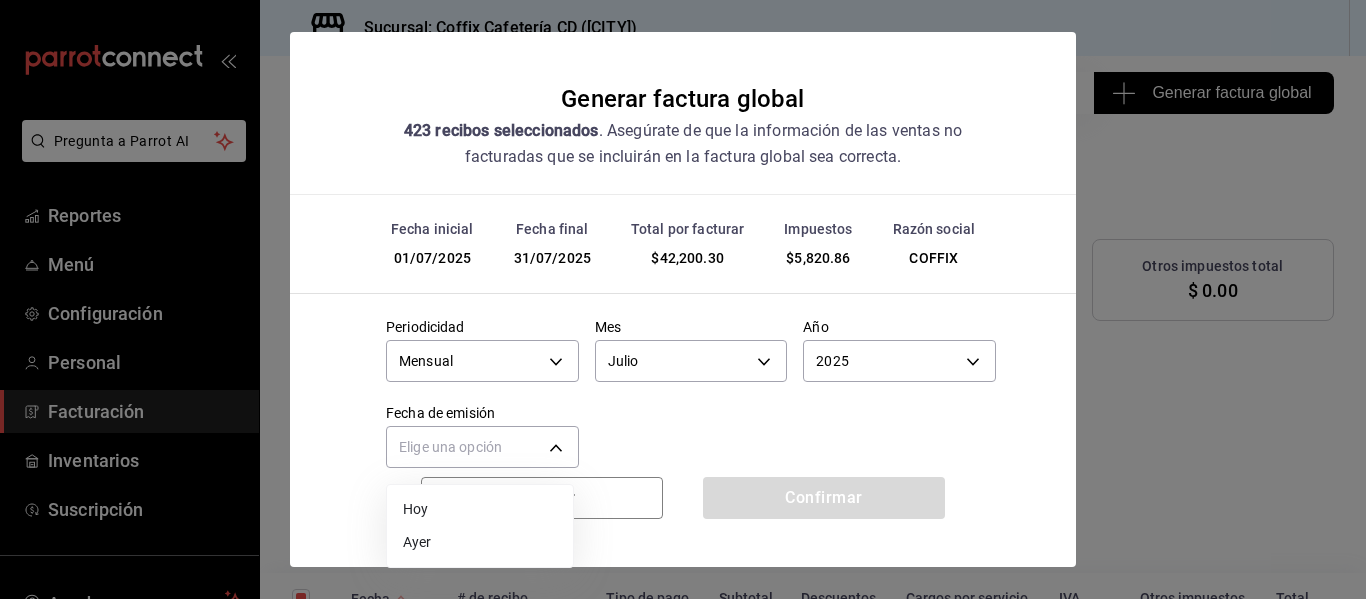 click on "Hoy" at bounding box center [480, 509] 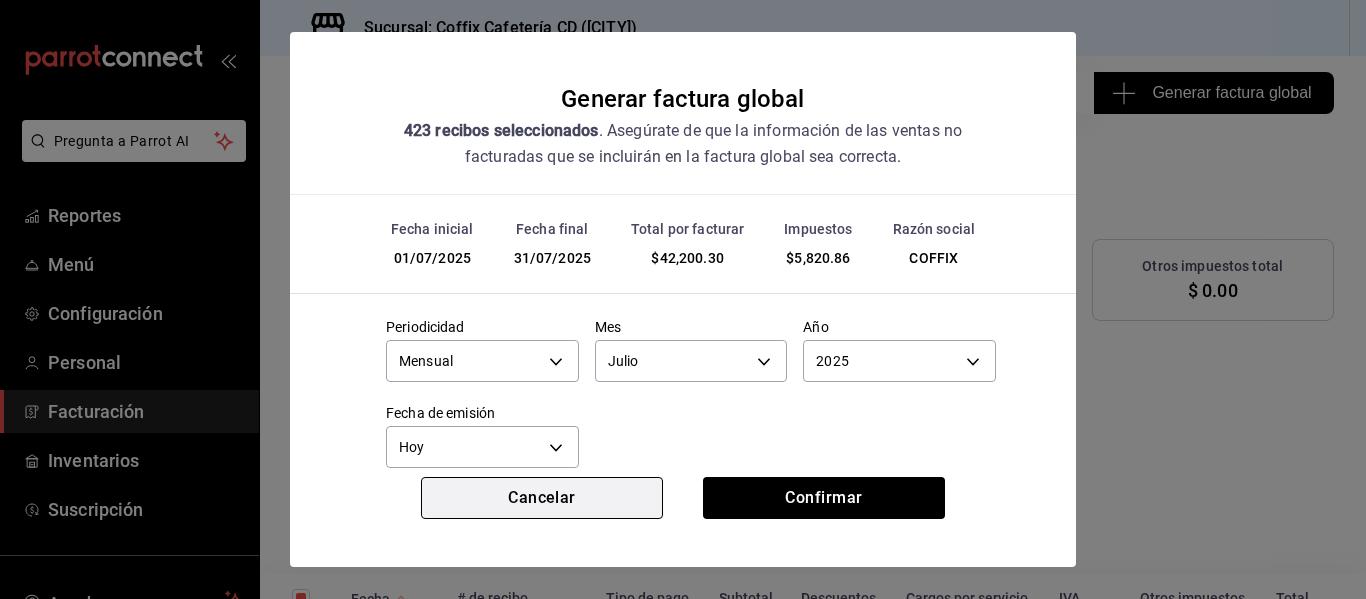 click on "Cancelar" at bounding box center [542, 498] 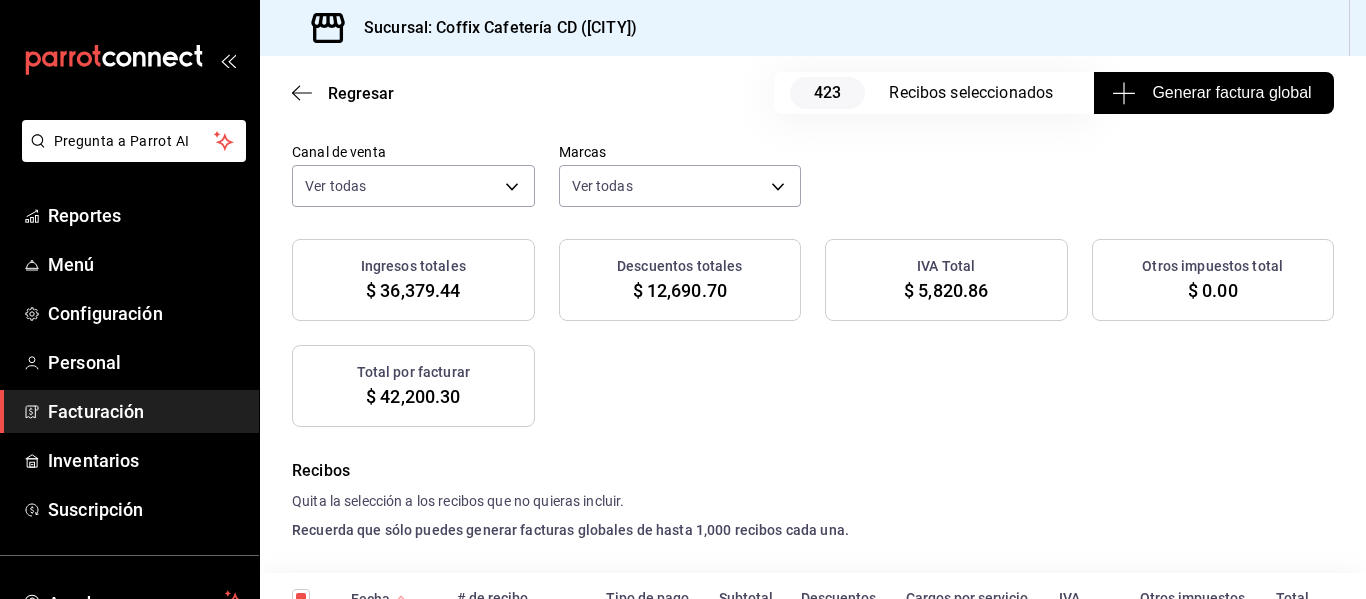 scroll, scrollTop: 0, scrollLeft: 0, axis: both 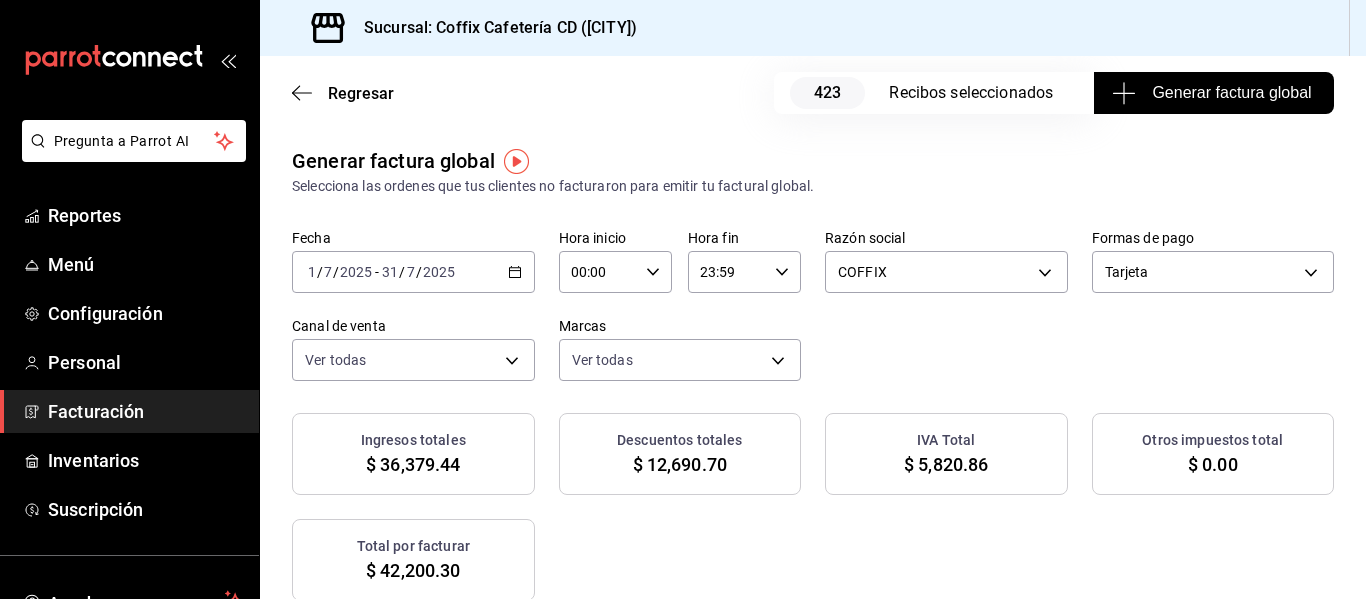 click on "2025-07-01 1 / 7 / 2025 - 2025-07-31 31 / 7 / 2025" at bounding box center [413, 272] 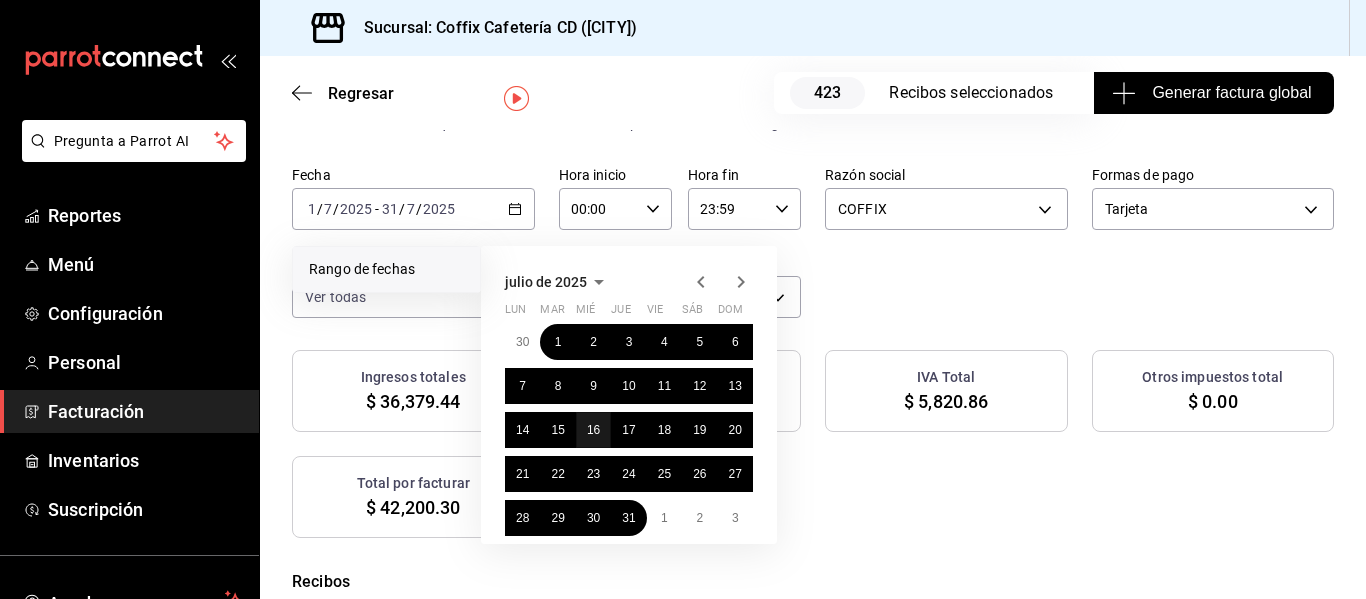 scroll, scrollTop: 64, scrollLeft: 0, axis: vertical 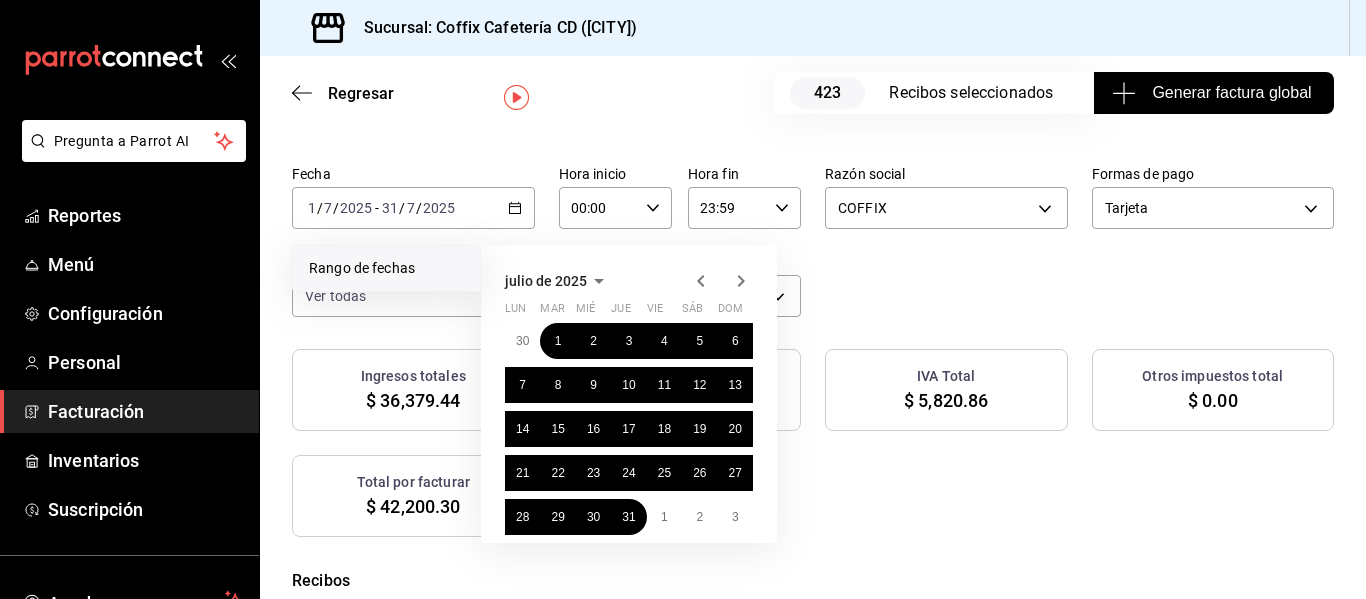 click 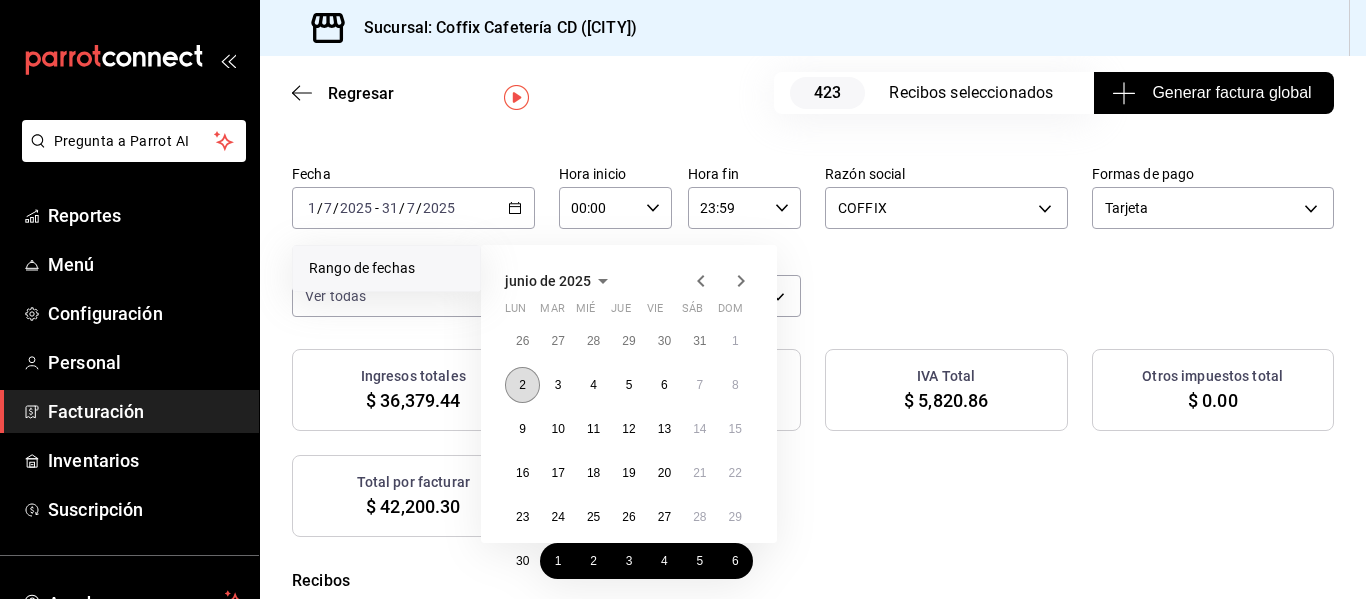 click on "2" at bounding box center [522, 385] 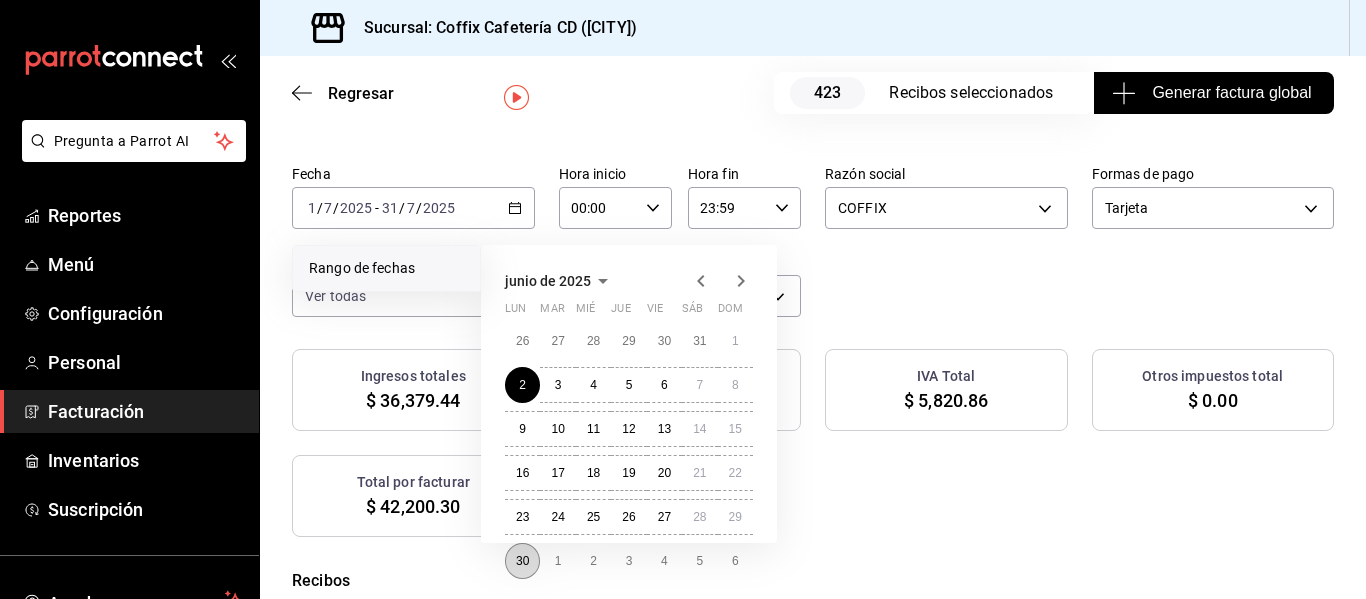click on "30" at bounding box center [522, 561] 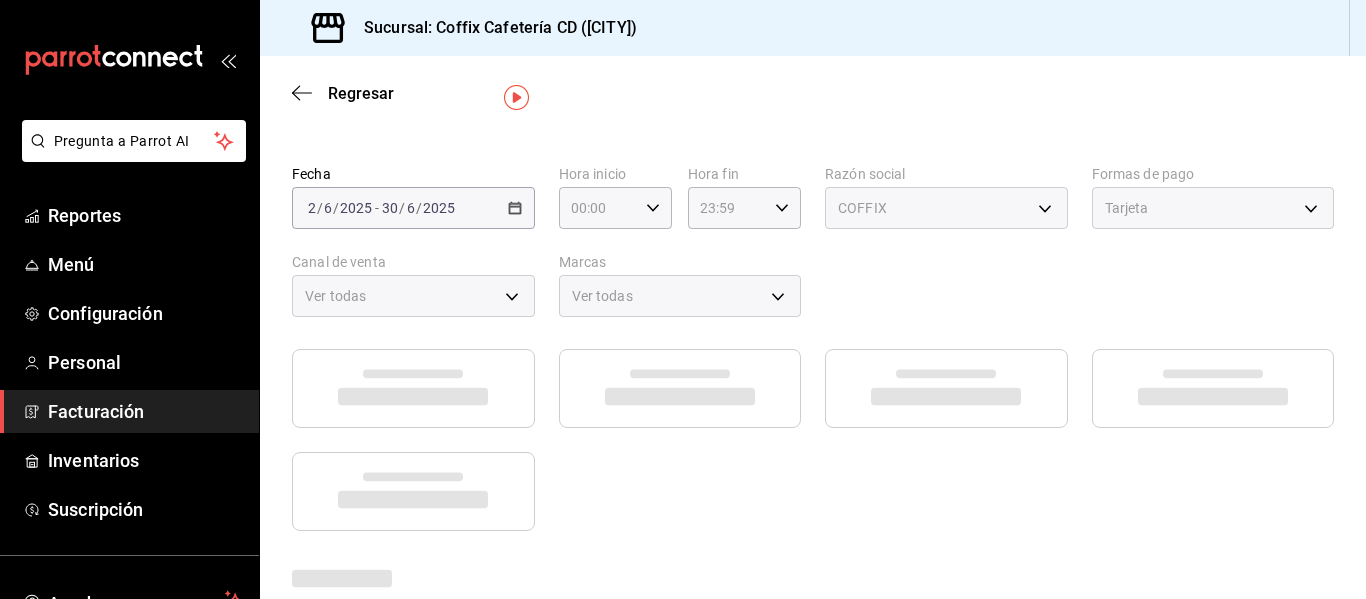 scroll, scrollTop: 41, scrollLeft: 0, axis: vertical 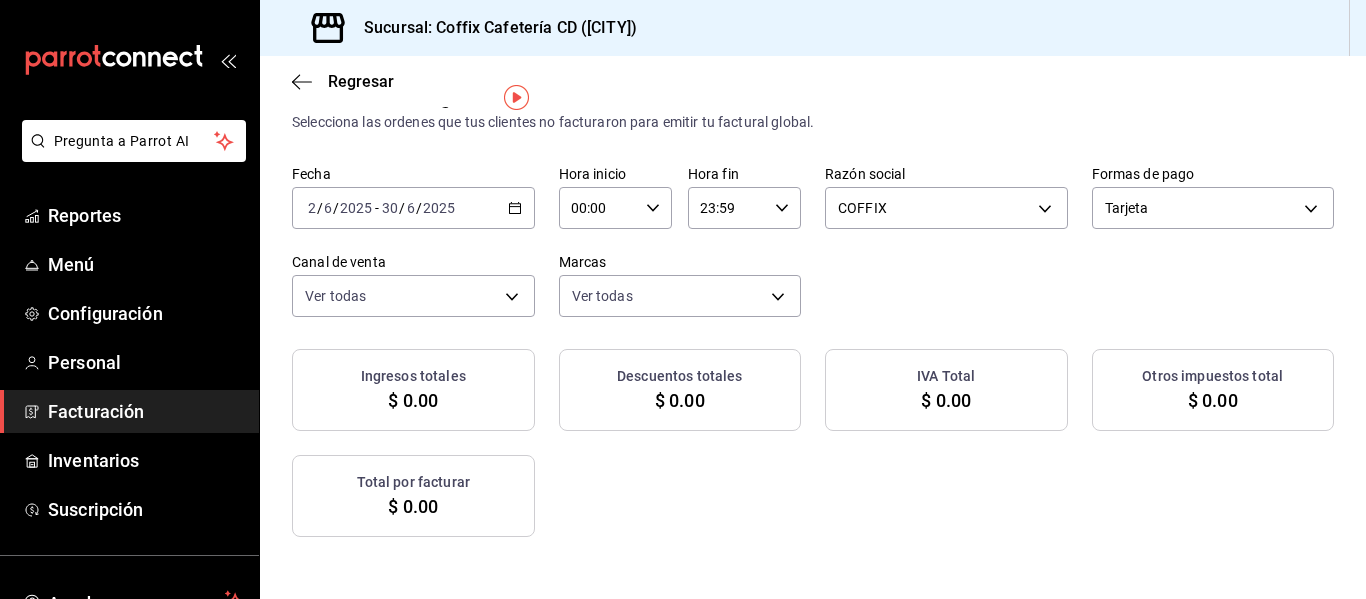 click on "2025-06-02 2 / 6 / 2025 - 2025-06-30 30 / 6 / 2025" at bounding box center (413, 208) 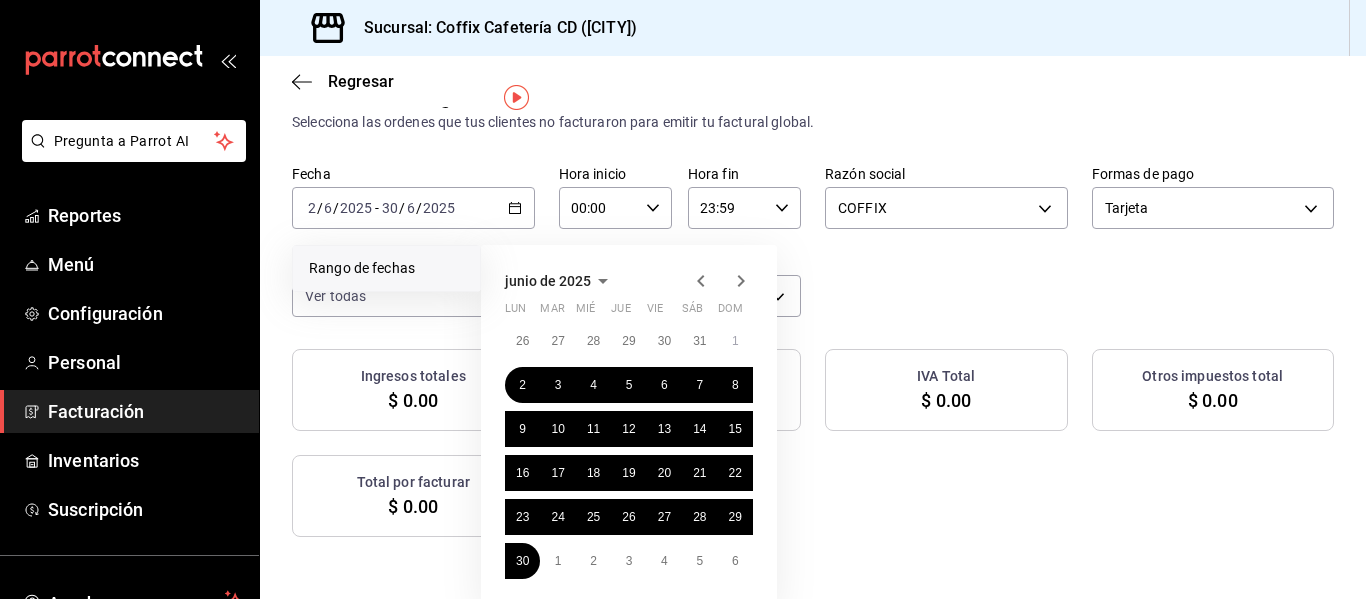 click 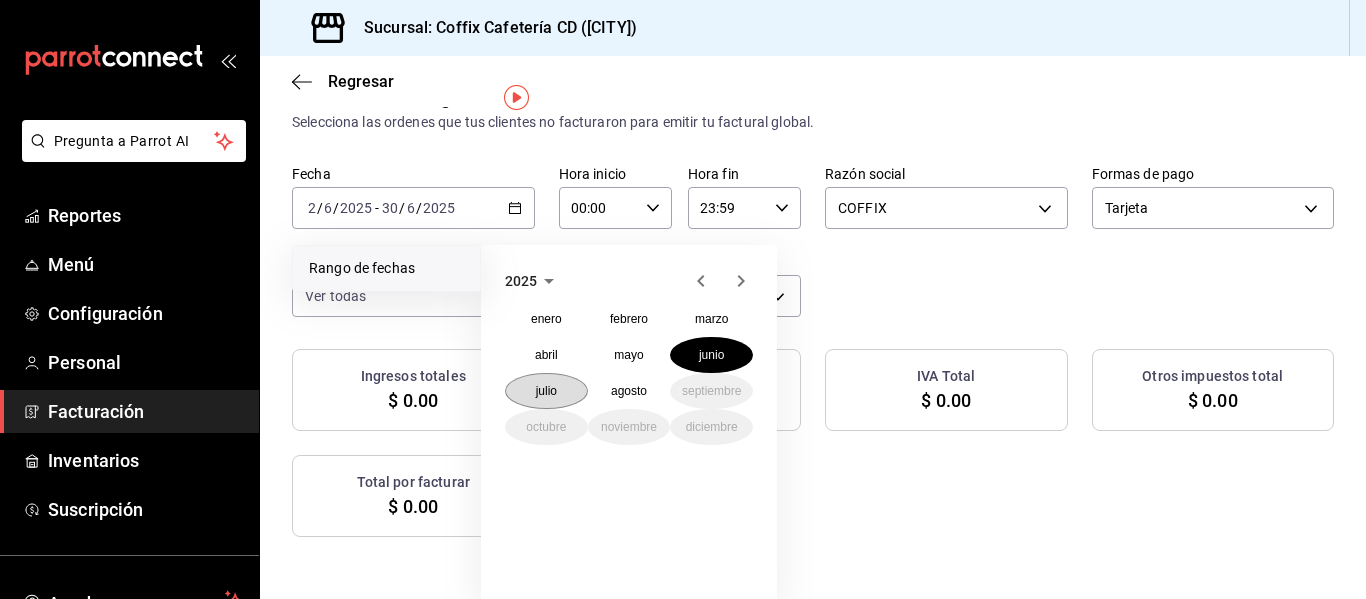 click on "julio" at bounding box center [546, 391] 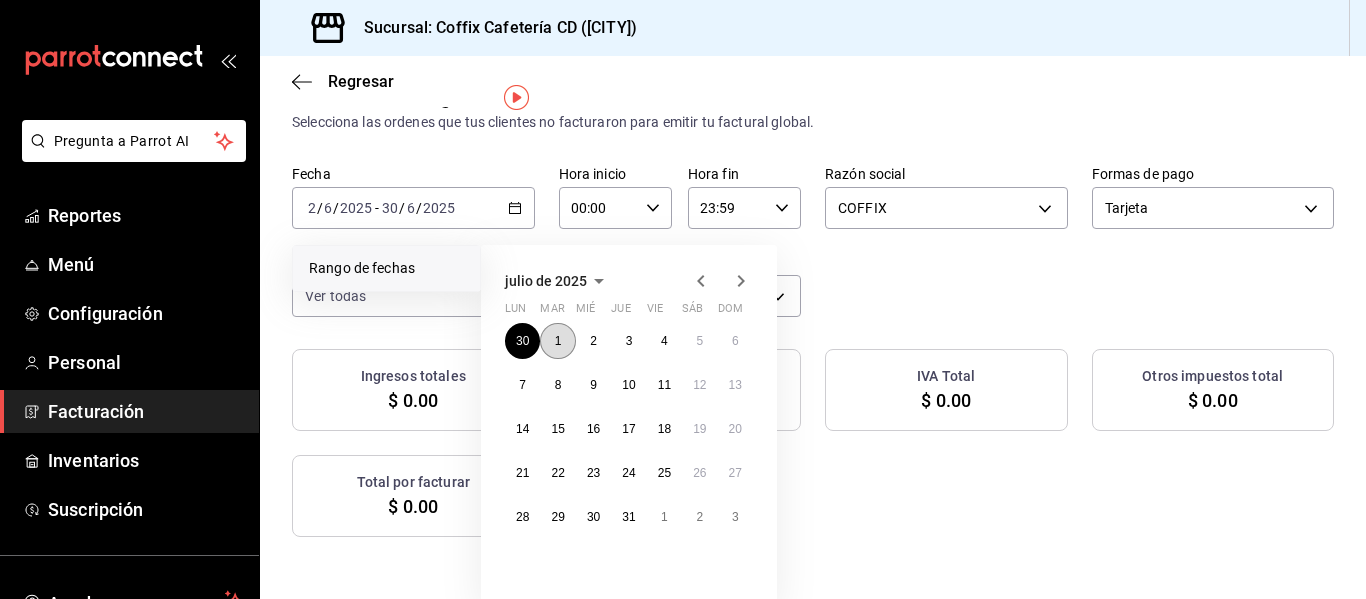 click on "1" at bounding box center (558, 341) 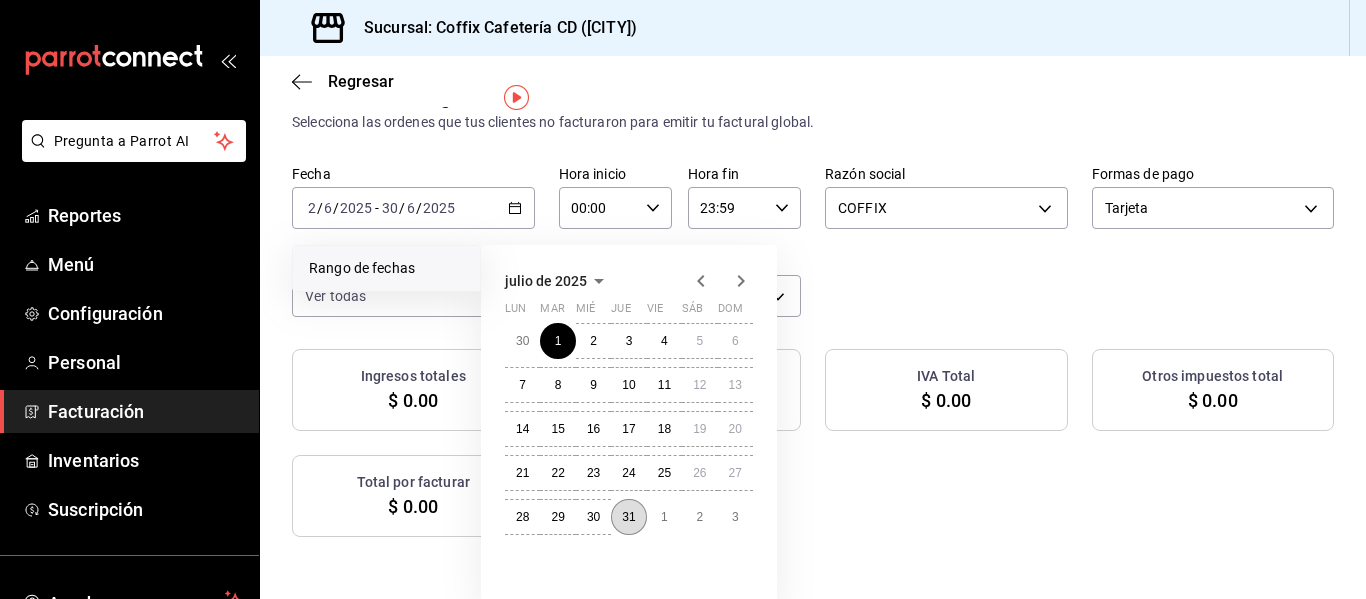 click on "31" at bounding box center (628, 517) 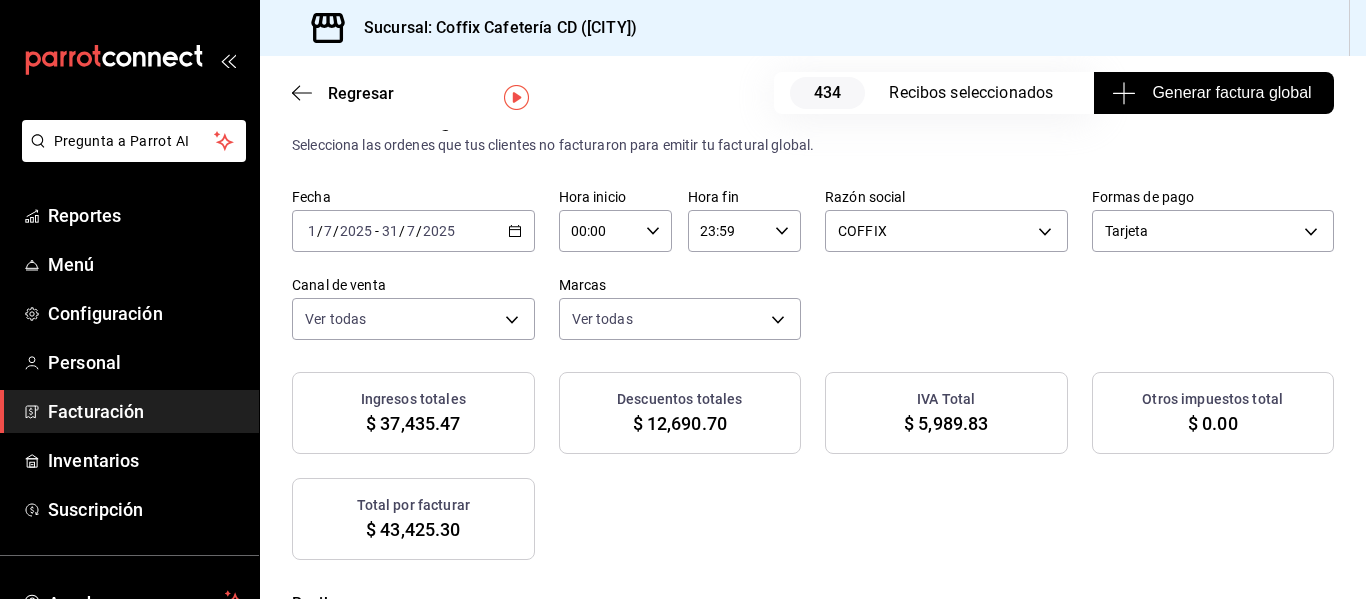 scroll, scrollTop: 64, scrollLeft: 0, axis: vertical 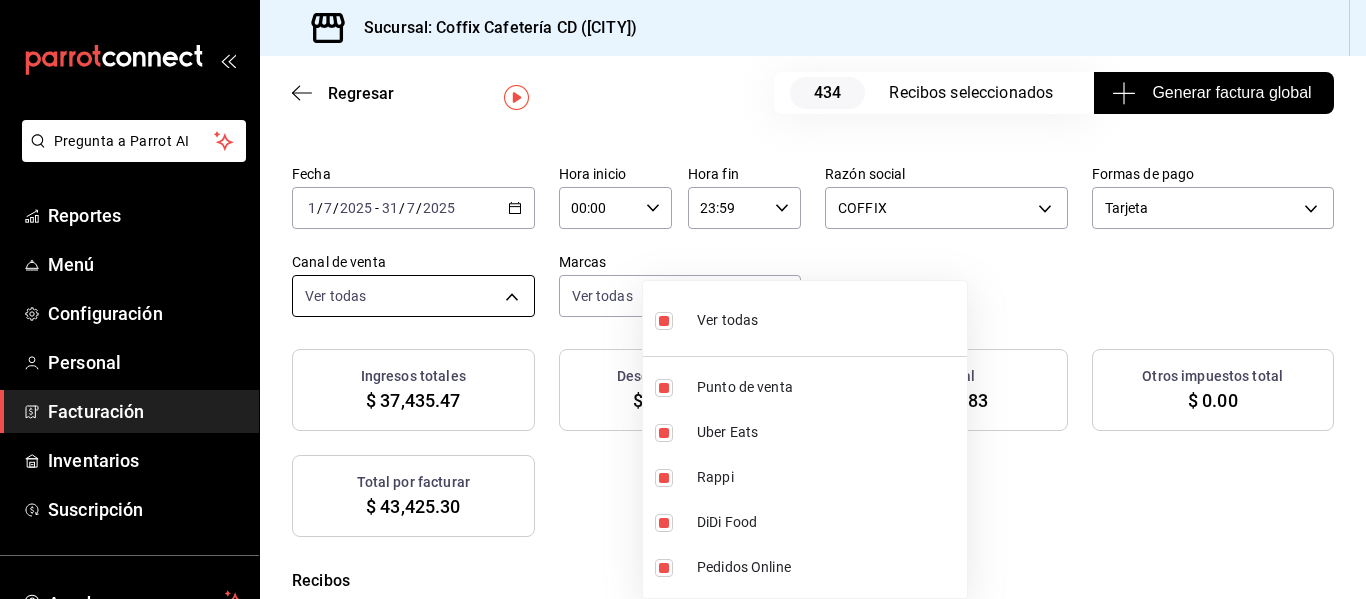 click on "Pregunta a Parrot AI Reportes   Menú   Configuración   Personal   Facturación   Inventarios   Suscripción   Ayuda Recomienda Parrot   Andrea Quintana   Sugerir nueva función   Sucursal: Coffix Cafetería CD (Queretaro) Regresar 434 Recibos seleccionados Generar factura global Generar factura global Selecciona las ordenes que tus clientes no facturaron para emitir tu factural global. Fecha 2025-07-01 1 / 7 / 2025 - 2025-07-31 31 / 7 / 2025 Hora inicio 00:00 Hora inicio Hora fin 23:59 Hora fin Razón social COFFIX 8d56e0b2-ed0e-4541-b71a-4a218137bc3d Formas de pago Tarjeta CARD Canal de venta Ver todas PARROT,UBER_EATS,RAPPI,DIDI_FOOD,ONLINE Marcas Ver todas 37354d35-c50e-40a0-a17c-a16cf0c68ffe Ingresos totales $ 37,435.47 Descuentos totales $ 12,690.70 IVA Total $ 5,989.83 Otros impuestos total $ 0.00 Total por facturar $ 43,425.30 Recibos Quita la selección a los recibos que no quieras incluir. Recuerda que sólo puedes generar facturas globales de hasta 1,000 recibos cada una. Fecha # de recibo IVA" at bounding box center (683, 299) 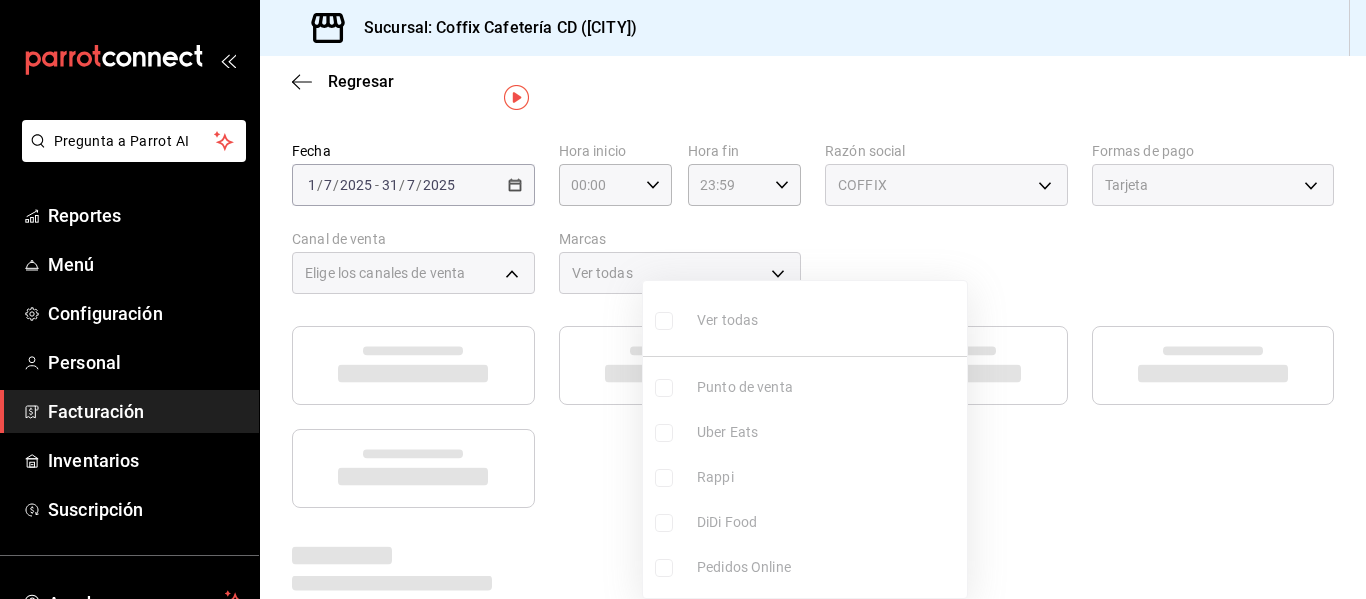 scroll, scrollTop: 41, scrollLeft: 0, axis: vertical 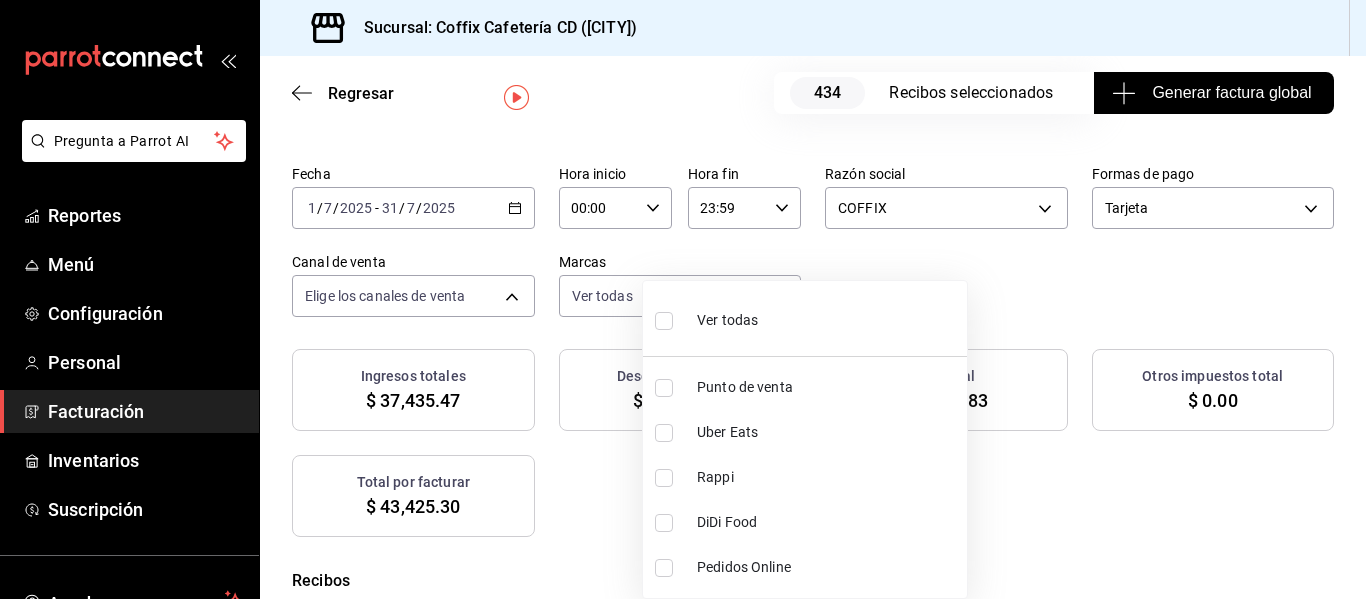 click on "Ver todas" at bounding box center [805, 318] 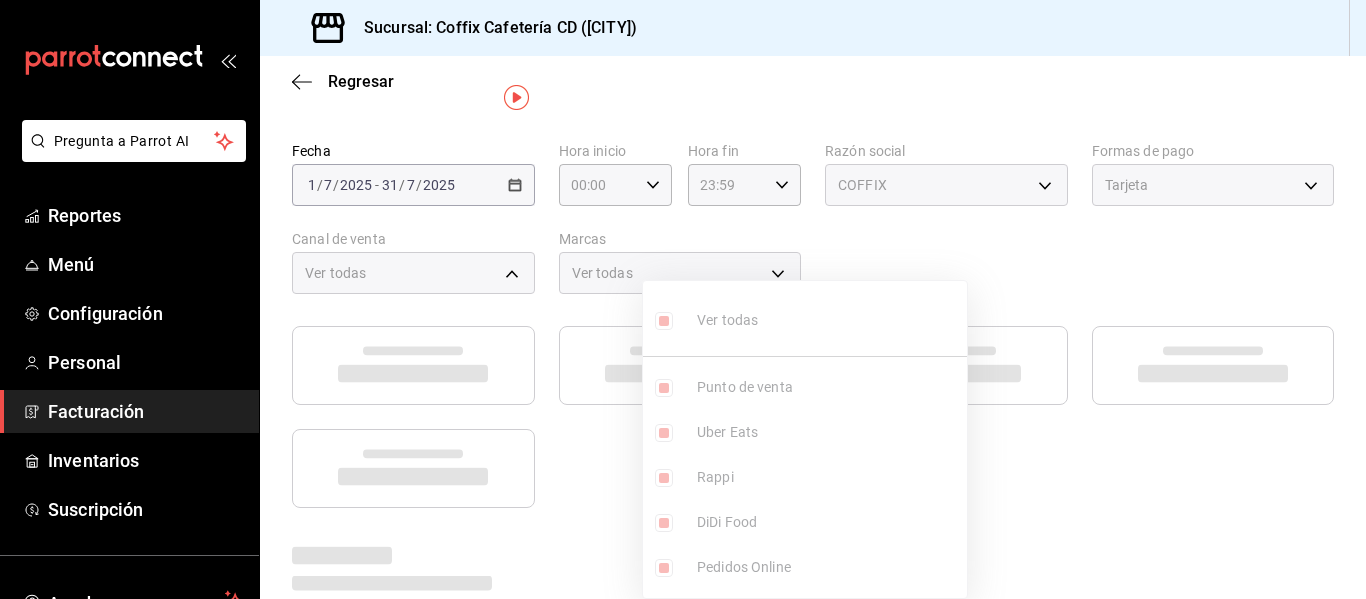 scroll, scrollTop: 41, scrollLeft: 0, axis: vertical 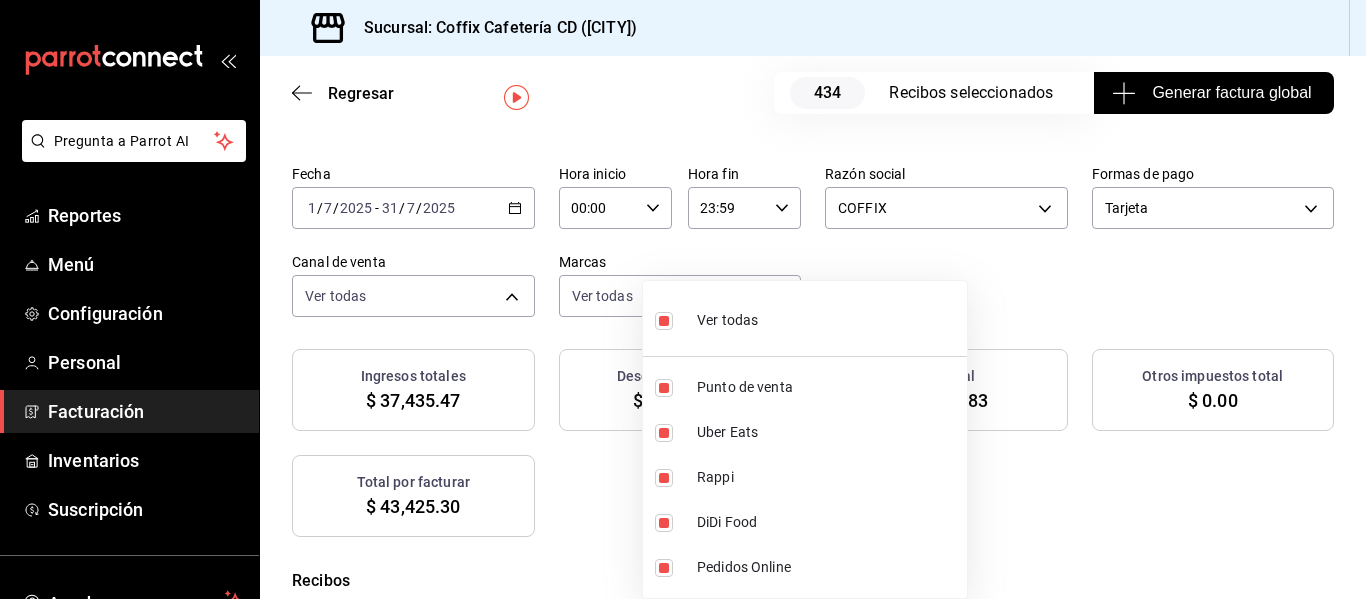 click at bounding box center (683, 299) 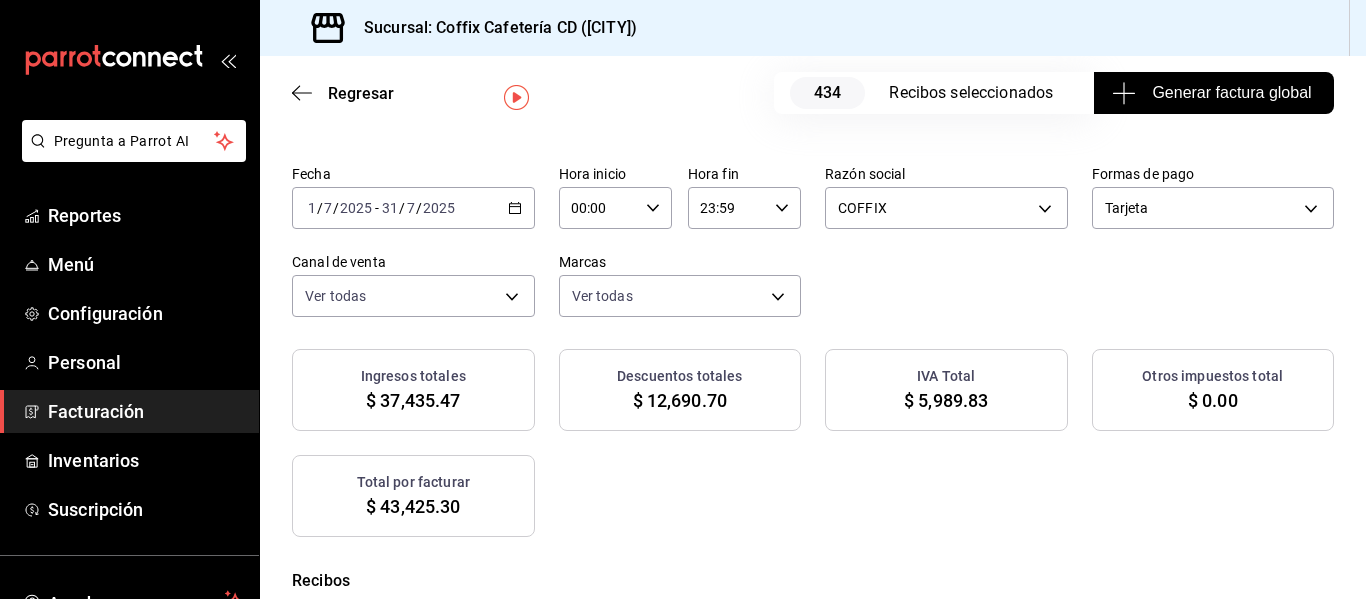 click on "Generar factura global" at bounding box center [1213, 93] 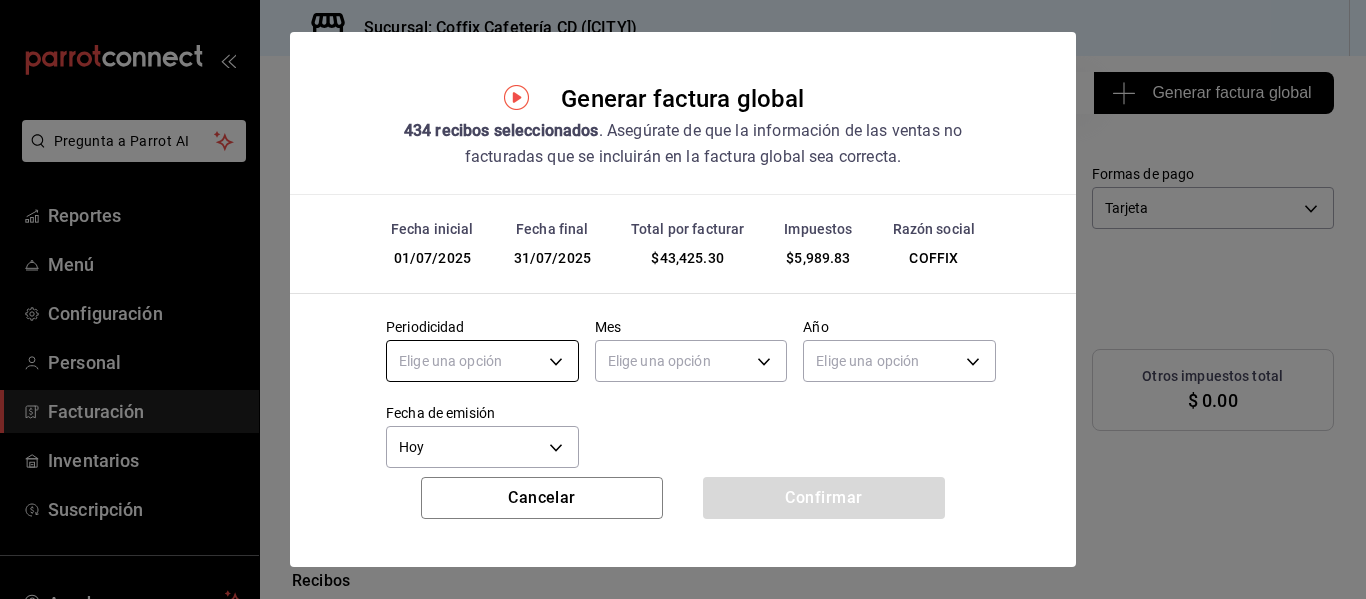 click on "Pregunta a Parrot AI Reportes   Menú   Configuración   Personal   Facturación   Inventarios   Suscripción   Ayuda Recomienda Parrot   Andrea Quintana   Sugerir nueva función   Sucursal: Coffix Cafetería CD (Queretaro) Regresar 434 Recibos seleccionados Generar factura global Generar factura global Selecciona las ordenes que tus clientes no facturaron para emitir tu factural global. Fecha 2025-07-01 1 / 7 / 2025 - 2025-07-31 31 / 7 / 2025 Hora inicio 00:00 Hora inicio Hora fin 23:59 Hora fin Razón social COFFIX 8d56e0b2-ed0e-4541-b71a-4a218137bc3d Formas de pago Tarjeta CARD Canal de venta Ver todas PARROT,UBER_EATS,RAPPI,DIDI_FOOD,ONLINE Marcas Ver todas 37354d35-c50e-40a0-a17c-a16cf0c68ffe Ingresos totales $ 37,435.47 Descuentos totales $ 12,690.70 IVA Total $ 5,989.83 Otros impuestos total $ 0.00 Total por facturar $ 43,425.30 Recibos Quita la selección a los recibos que no quieras incluir. Recuerda que sólo puedes generar facturas globales de hasta 1,000 recibos cada una. Fecha # de recibo IVA" at bounding box center [683, 299] 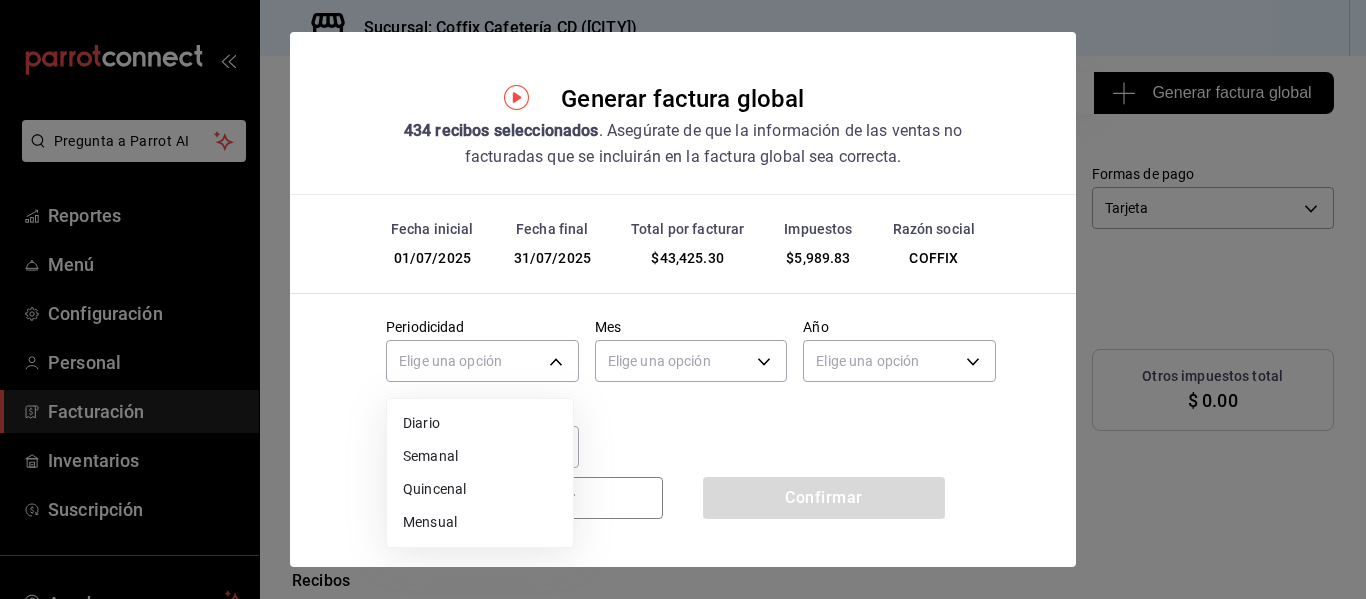 click on "Mensual" at bounding box center (480, 522) 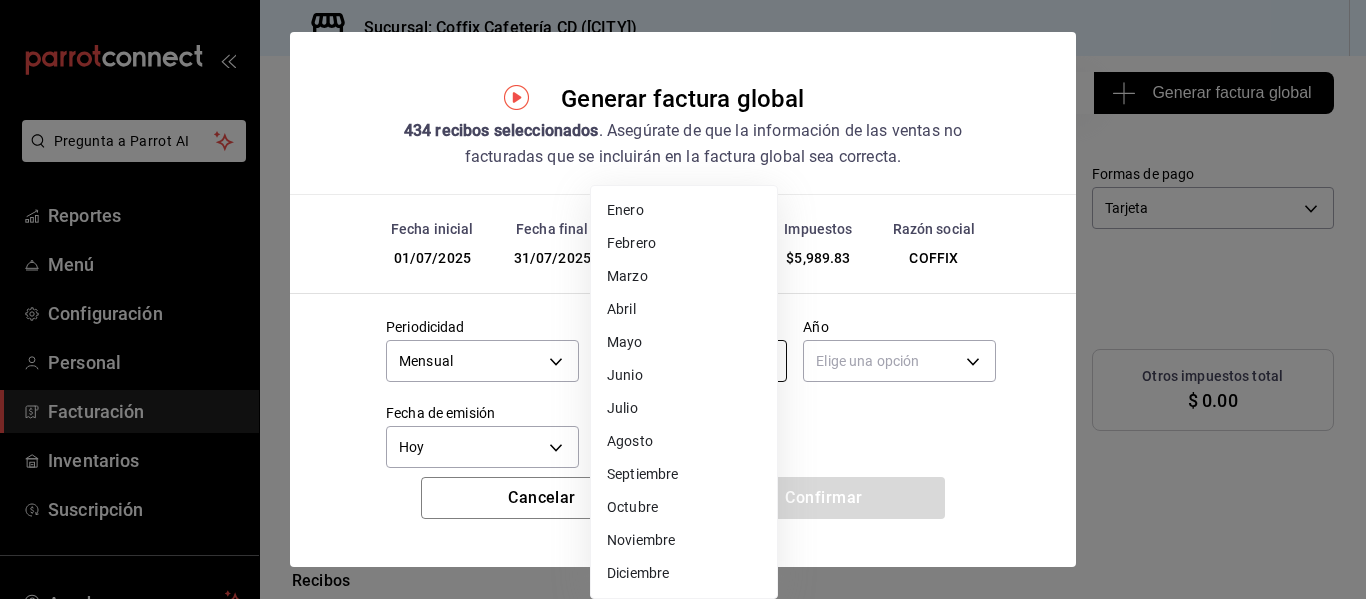 click on "Pregunta a Parrot AI Reportes   Menú   Configuración   Personal   Facturación   Inventarios   Suscripción   Ayuda Recomienda Parrot   Andrea Quintana   Sugerir nueva función   Sucursal: Coffix Cafetería CD (Queretaro) Regresar 434 Recibos seleccionados Generar factura global Generar factura global Selecciona las ordenes que tus clientes no facturaron para emitir tu factural global. Fecha 2025-07-01 1 / 7 / 2025 - 2025-07-31 31 / 7 / 2025 Hora inicio 00:00 Hora inicio Hora fin 23:59 Hora fin Razón social COFFIX 8d56e0b2-ed0e-4541-b71a-4a218137bc3d Formas de pago Tarjeta CARD Canal de venta Ver todas PARROT,UBER_EATS,RAPPI,DIDI_FOOD,ONLINE Marcas Ver todas 37354d35-c50e-40a0-a17c-a16cf0c68ffe Ingresos totales $ 37,435.47 Descuentos totales $ 12,690.70 IVA Total $ 5,989.83 Otros impuestos total $ 0.00 Total por facturar $ 43,425.30 Recibos Quita la selección a los recibos que no quieras incluir. Recuerda que sólo puedes generar facturas globales de hasta 1,000 recibos cada una. Fecha # de recibo IVA" at bounding box center (683, 299) 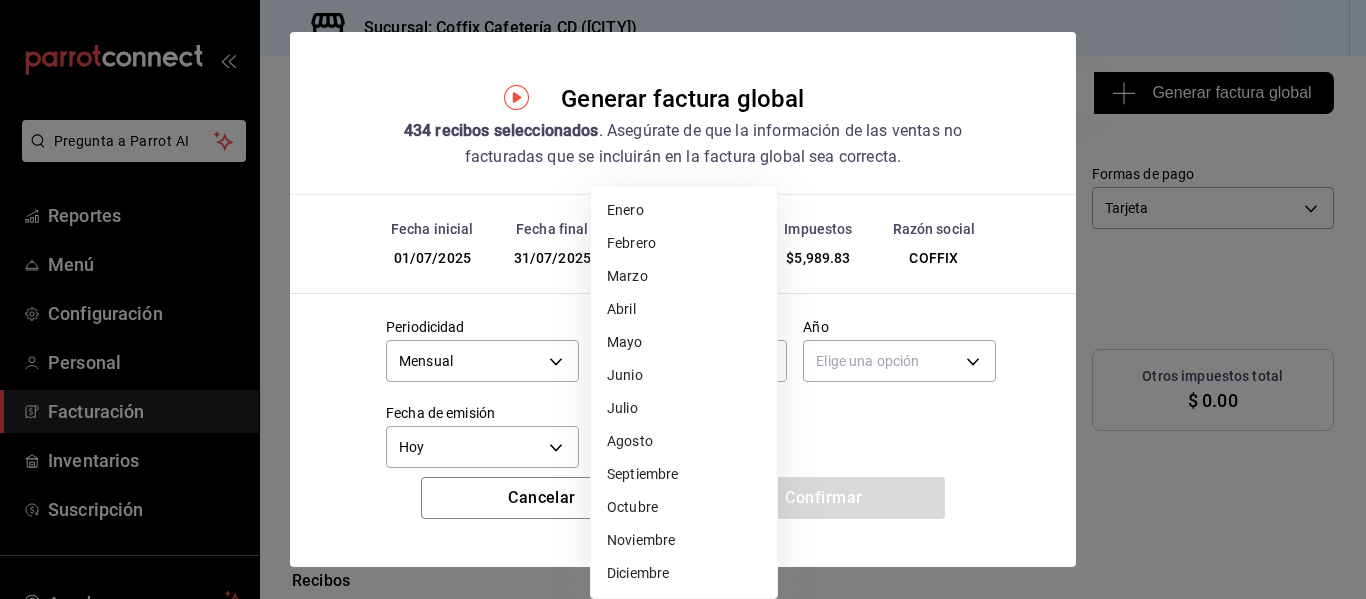 click on "Julio" at bounding box center [684, 408] 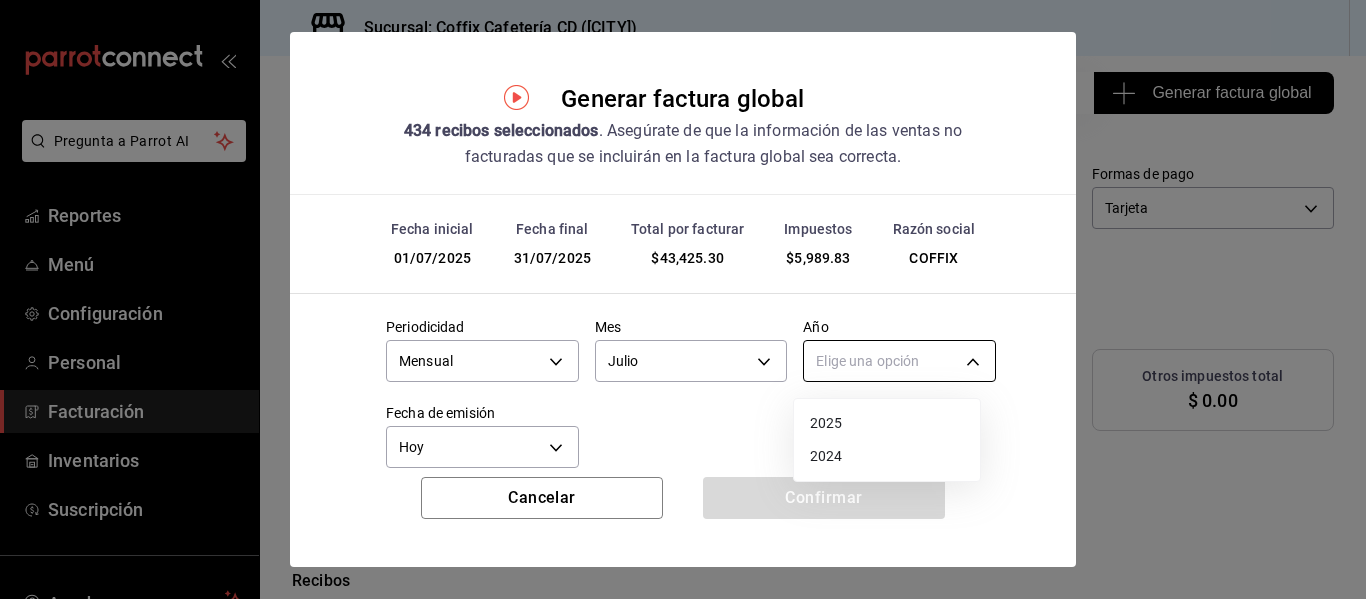 click on "Pregunta a Parrot AI Reportes   Menú   Configuración   Personal   Facturación   Inventarios   Suscripción   Ayuda Recomienda Parrot   Andrea Quintana   Sugerir nueva función   Sucursal: Coffix Cafetería CD (Queretaro) Regresar 434 Recibos seleccionados Generar factura global Generar factura global Selecciona las ordenes que tus clientes no facturaron para emitir tu factural global. Fecha 2025-07-01 1 / 7 / 2025 - 2025-07-31 31 / 7 / 2025 Hora inicio 00:00 Hora inicio Hora fin 23:59 Hora fin Razón social COFFIX 8d56e0b2-ed0e-4541-b71a-4a218137bc3d Formas de pago Tarjeta CARD Canal de venta Ver todas PARROT,UBER_EATS,RAPPI,DIDI_FOOD,ONLINE Marcas Ver todas 37354d35-c50e-40a0-a17c-a16cf0c68ffe Ingresos totales $ 37,435.47 Descuentos totales $ 12,690.70 IVA Total $ 5,989.83 Otros impuestos total $ 0.00 Total por facturar $ 43,425.30 Recibos Quita la selección a los recibos que no quieras incluir. Recuerda que sólo puedes generar facturas globales de hasta 1,000 recibos cada una. Fecha # de recibo IVA" at bounding box center (683, 299) 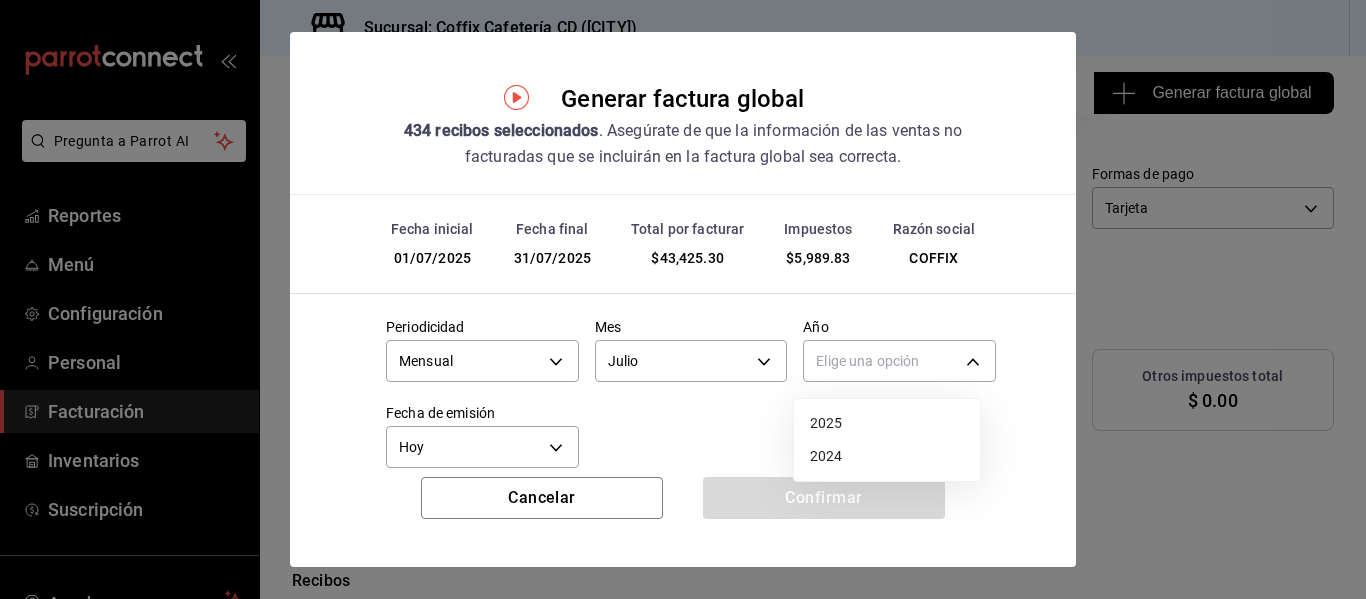 click on "2025" at bounding box center (887, 423) 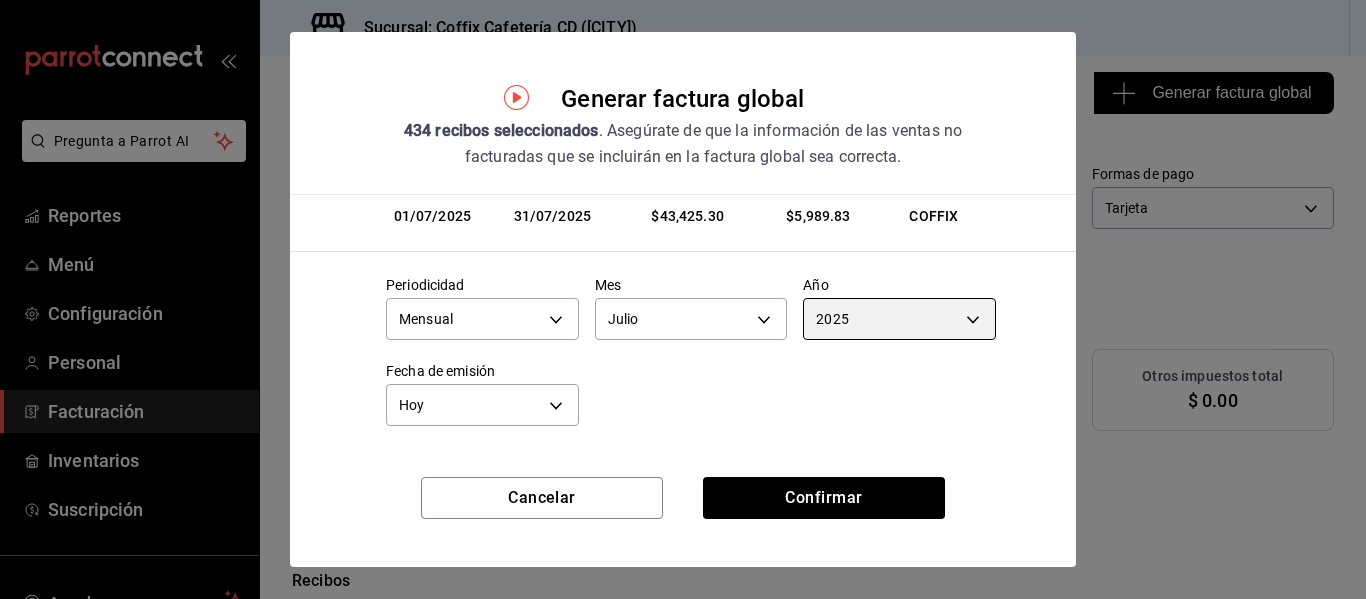 scroll, scrollTop: 0, scrollLeft: 0, axis: both 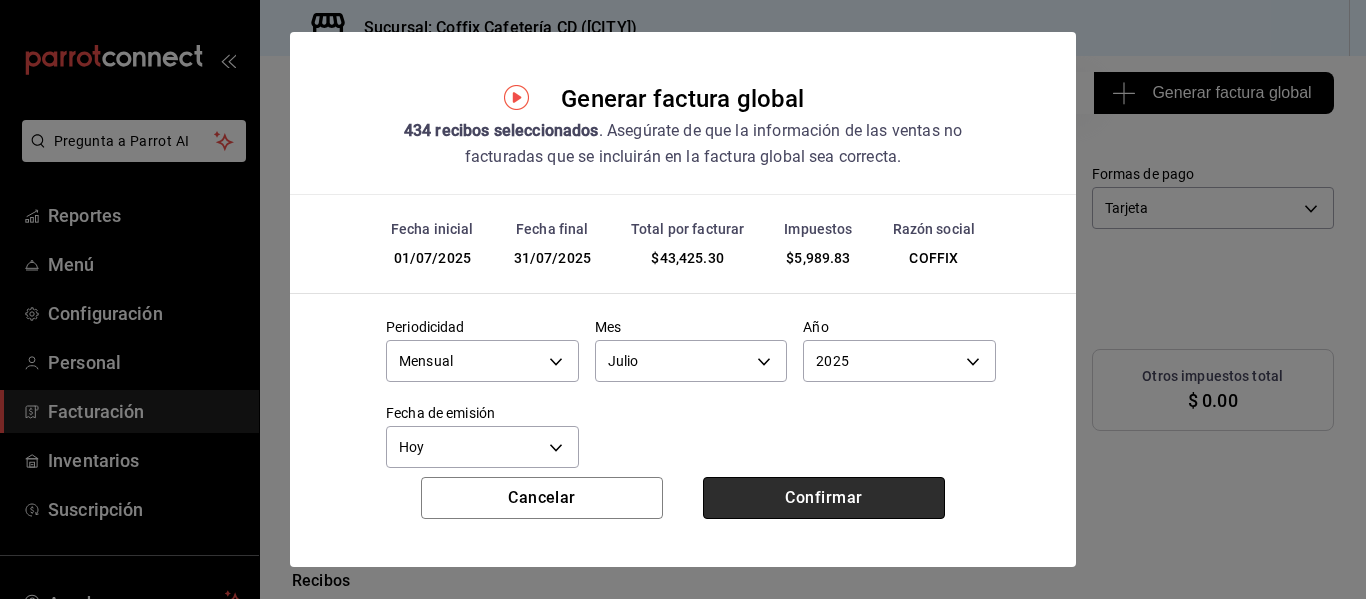 click on "Confirmar" at bounding box center [824, 498] 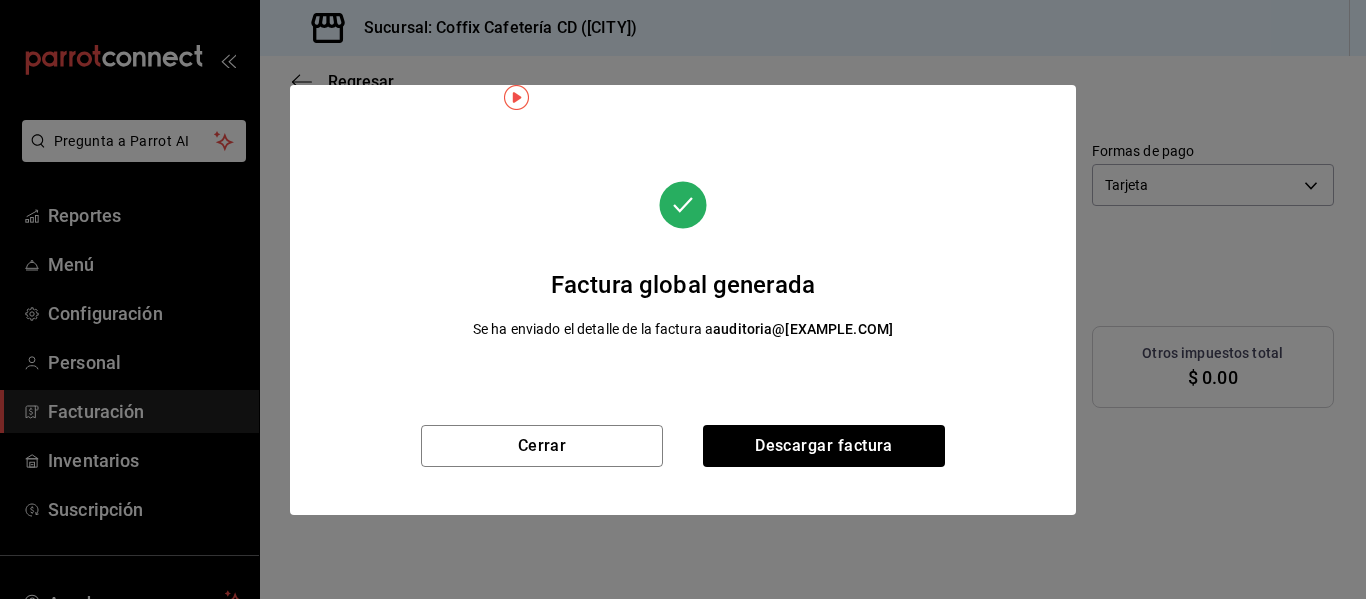 scroll, scrollTop: 41, scrollLeft: 0, axis: vertical 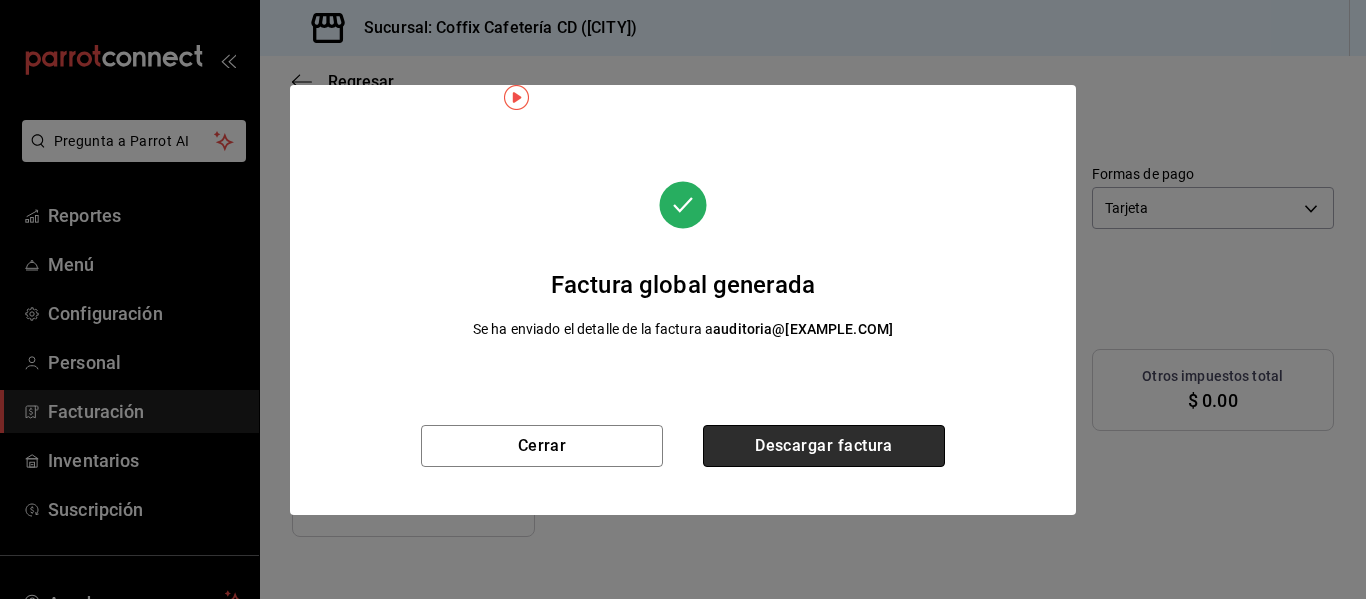 click on "Descargar factura" at bounding box center (824, 446) 